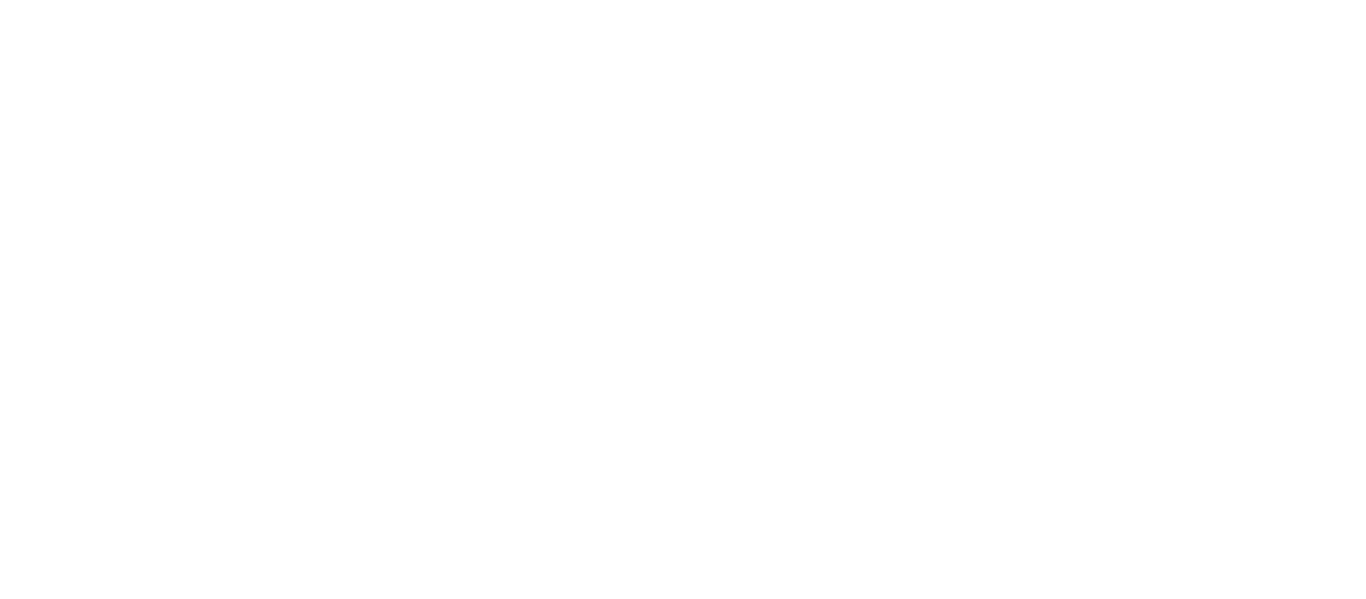 scroll, scrollTop: 0, scrollLeft: 0, axis: both 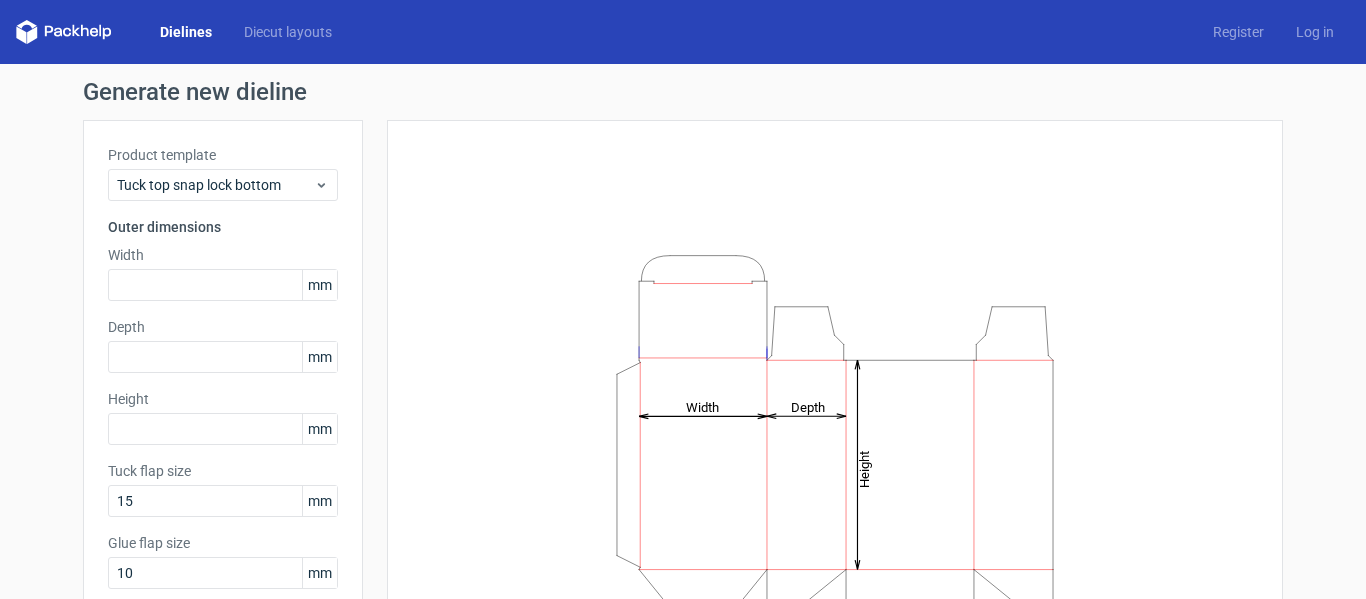 click on "Product template Tuck top snap lock bottom Outer dimensions Width mm Depth mm Height [PERSON_NAME] flap size 15 mm Glue flap size 10 mm Paper thickness 0.5 mm" at bounding box center [223, 411] 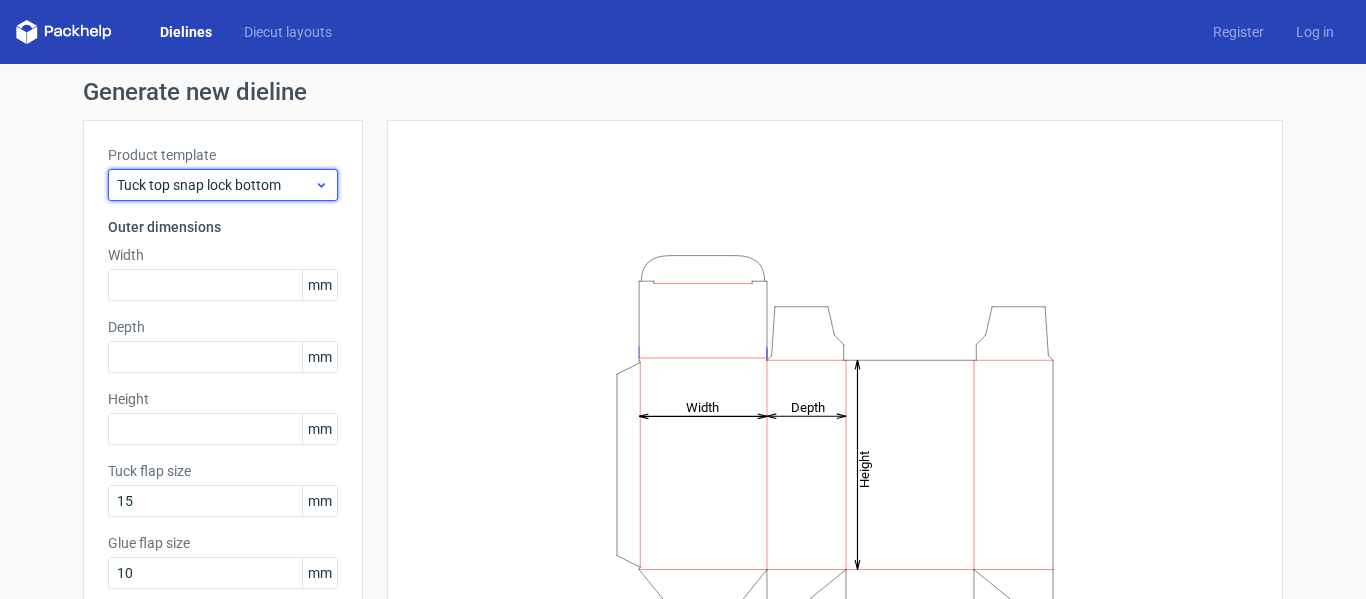 click on "Tuck top snap lock bottom" at bounding box center (223, 185) 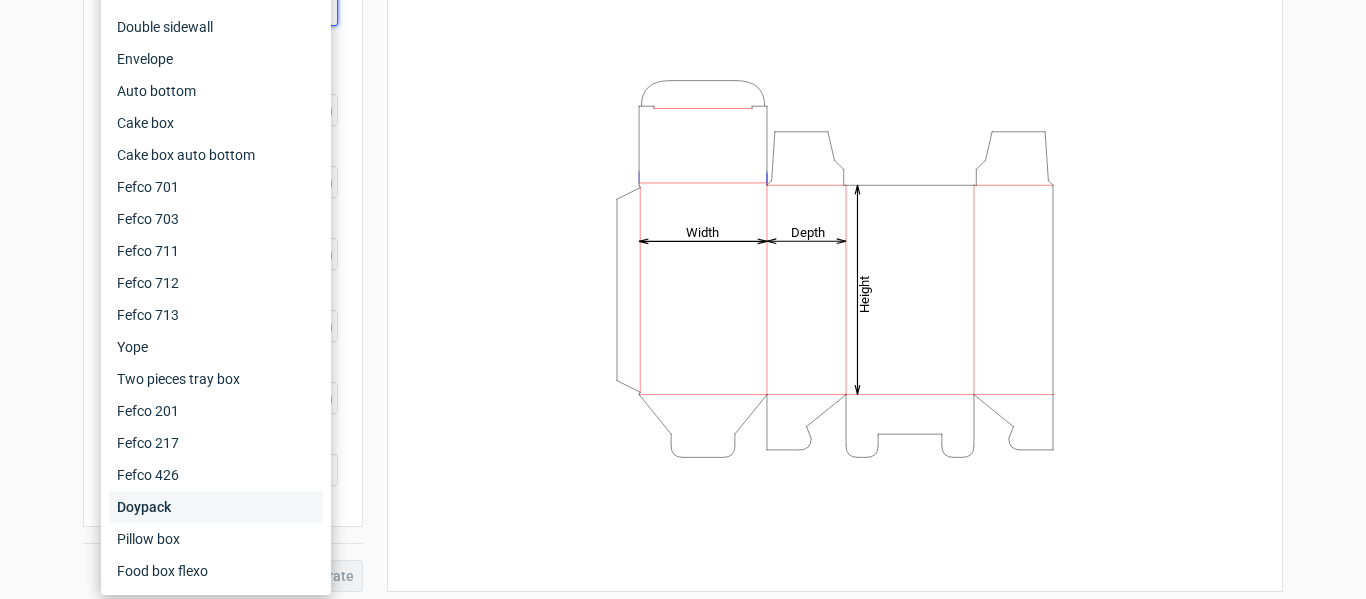 scroll, scrollTop: 184, scrollLeft: 0, axis: vertical 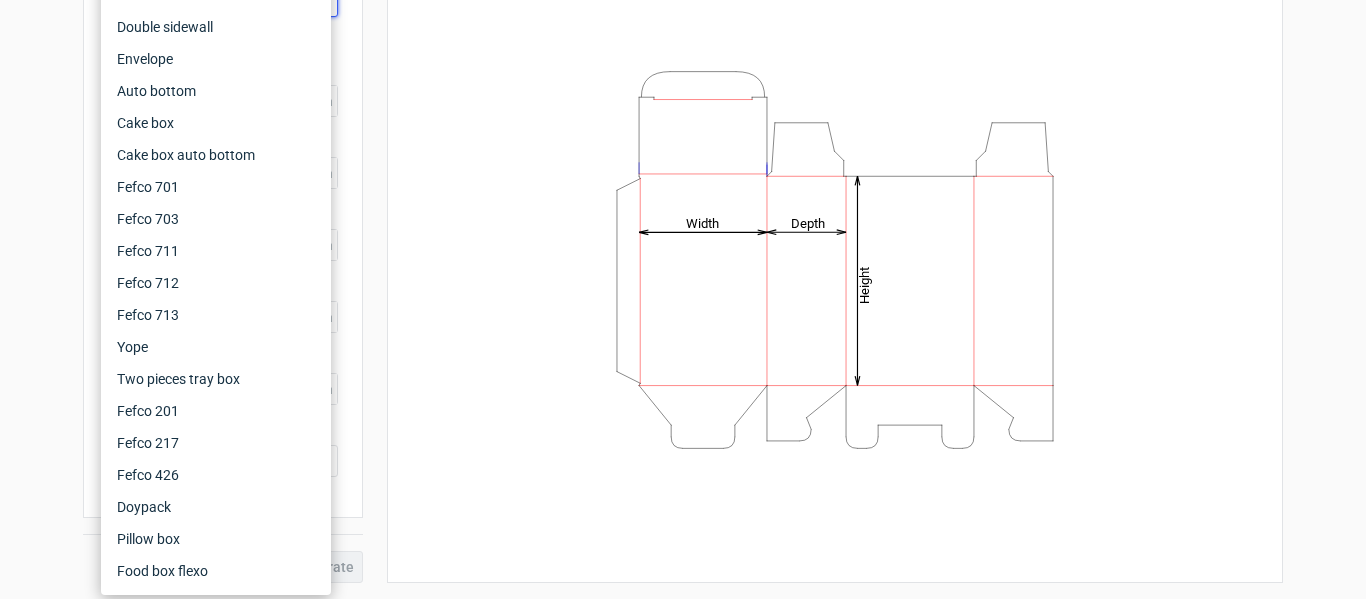 click on "Generate new dieline Product template Tuck top snap lock bottom Outer dimensions Width mm Depth mm Height [PERSON_NAME] flap size 15 mm Glue flap size 10 mm Paper thickness 0.5 mm Generate  Height   Depth   Width" at bounding box center [683, 239] 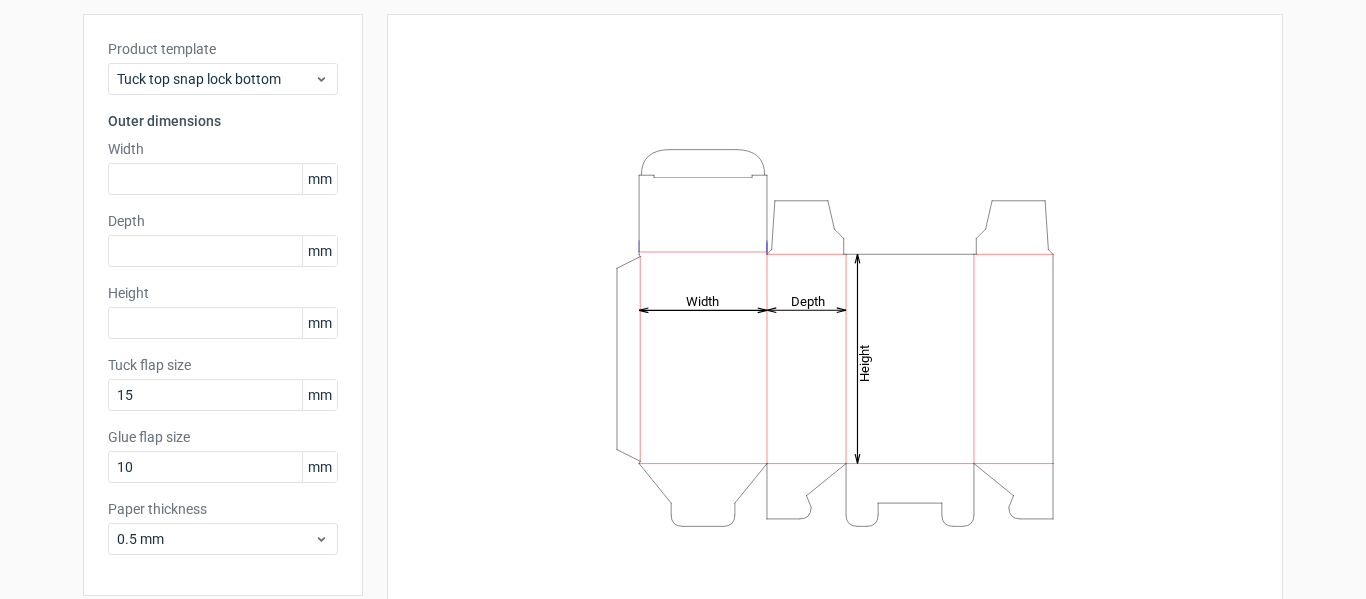 scroll, scrollTop: 0, scrollLeft: 0, axis: both 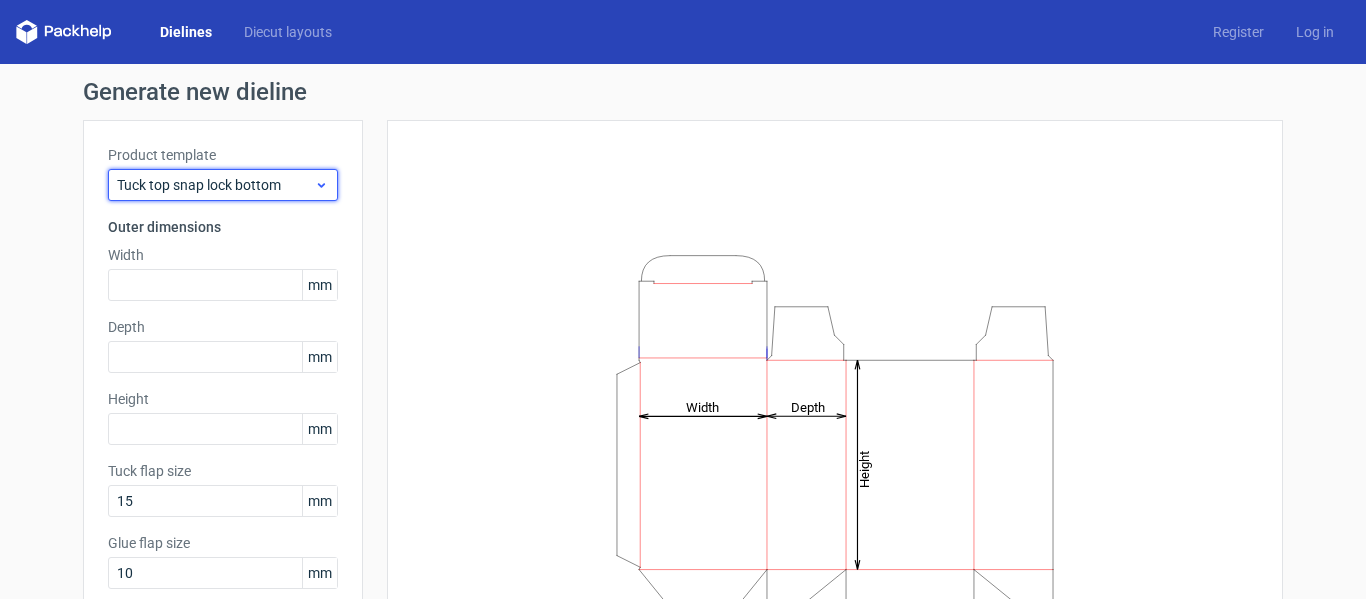 click on "Tuck top snap lock bottom" at bounding box center [215, 185] 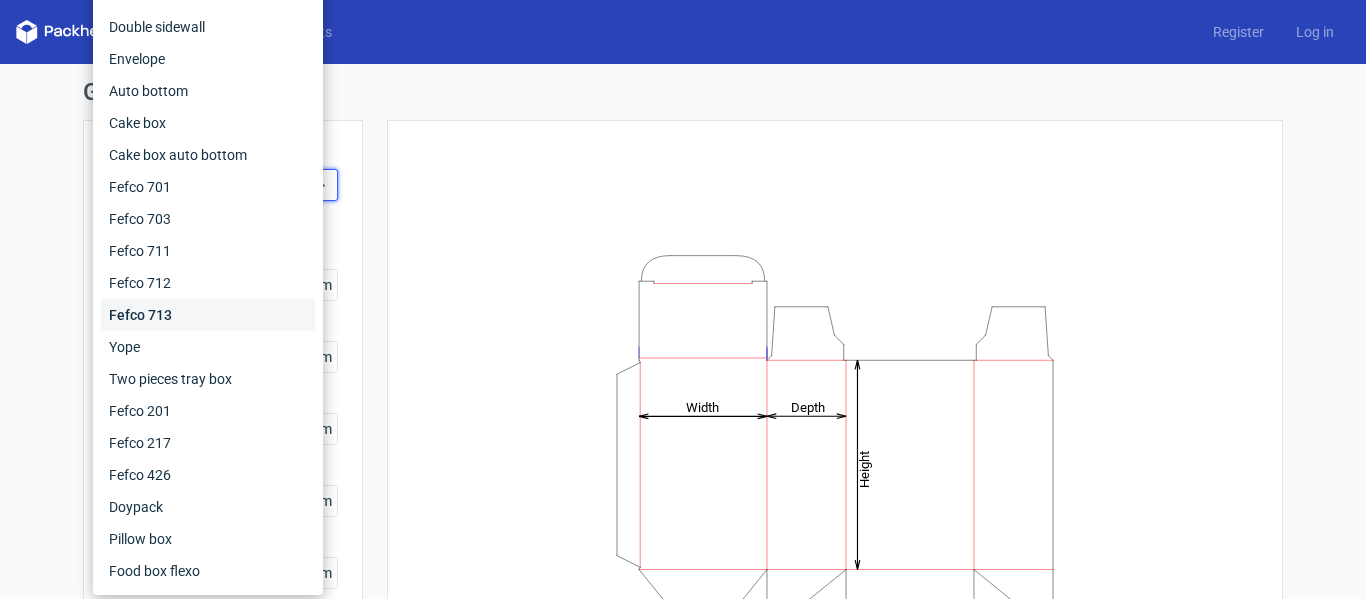 click on "Fefco 713" at bounding box center [208, 315] 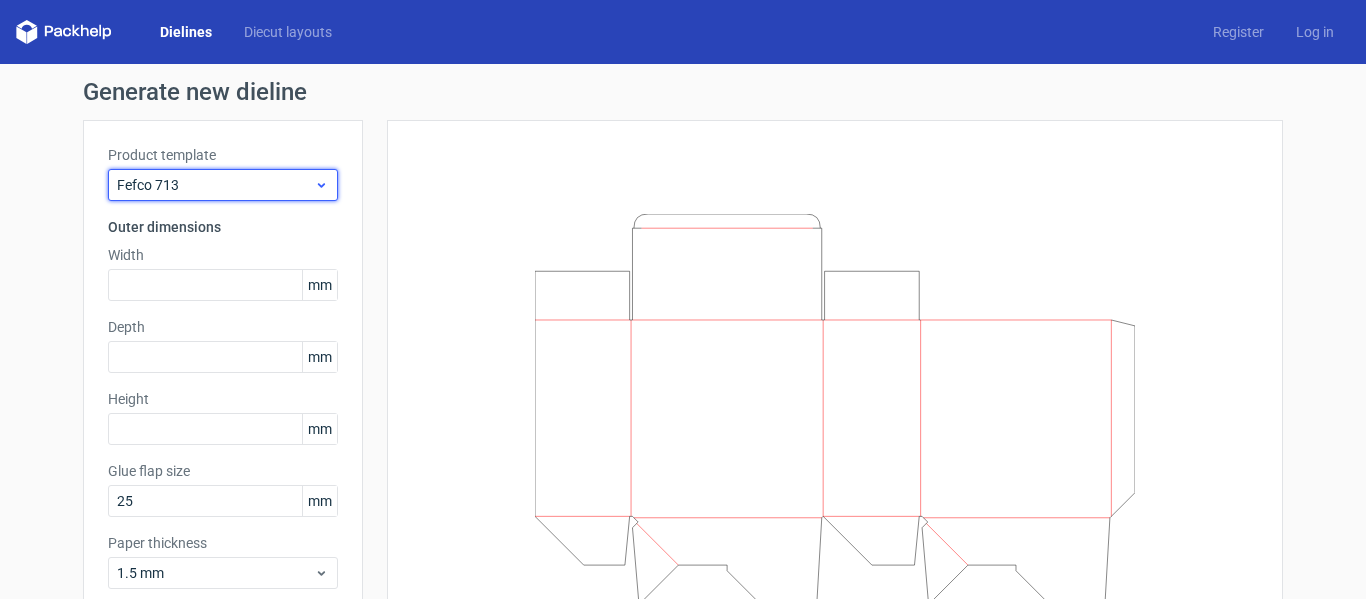click on "Fefco 713" at bounding box center [215, 185] 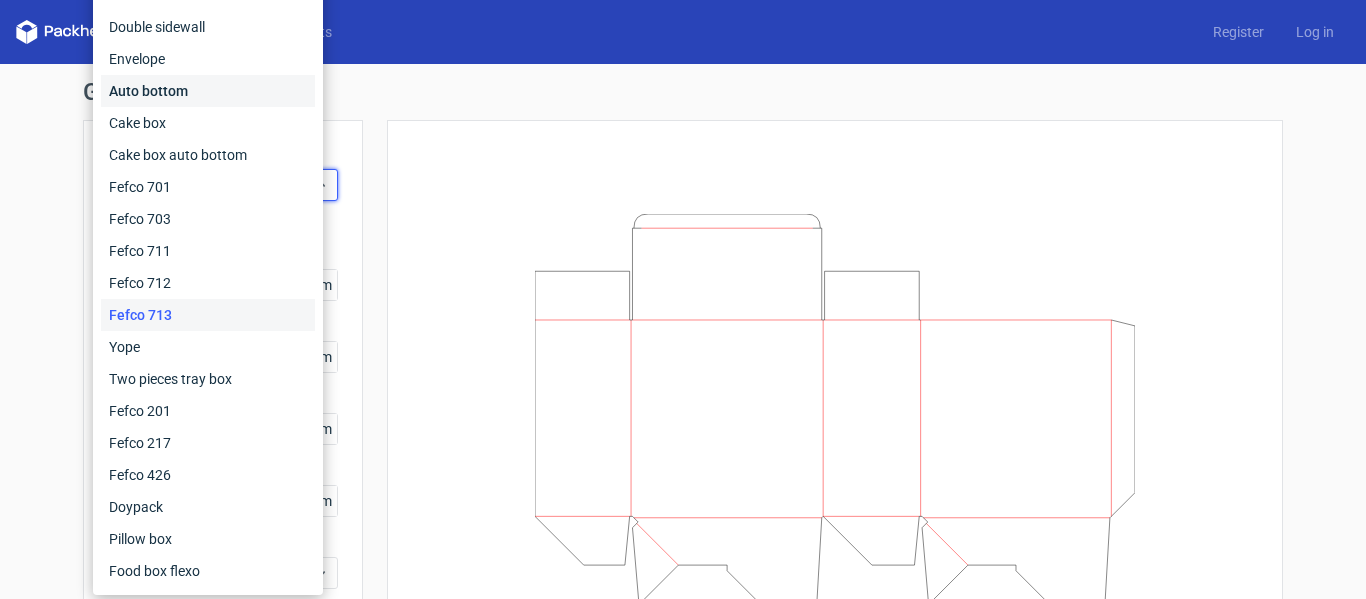 click on "Auto bottom" at bounding box center [208, 91] 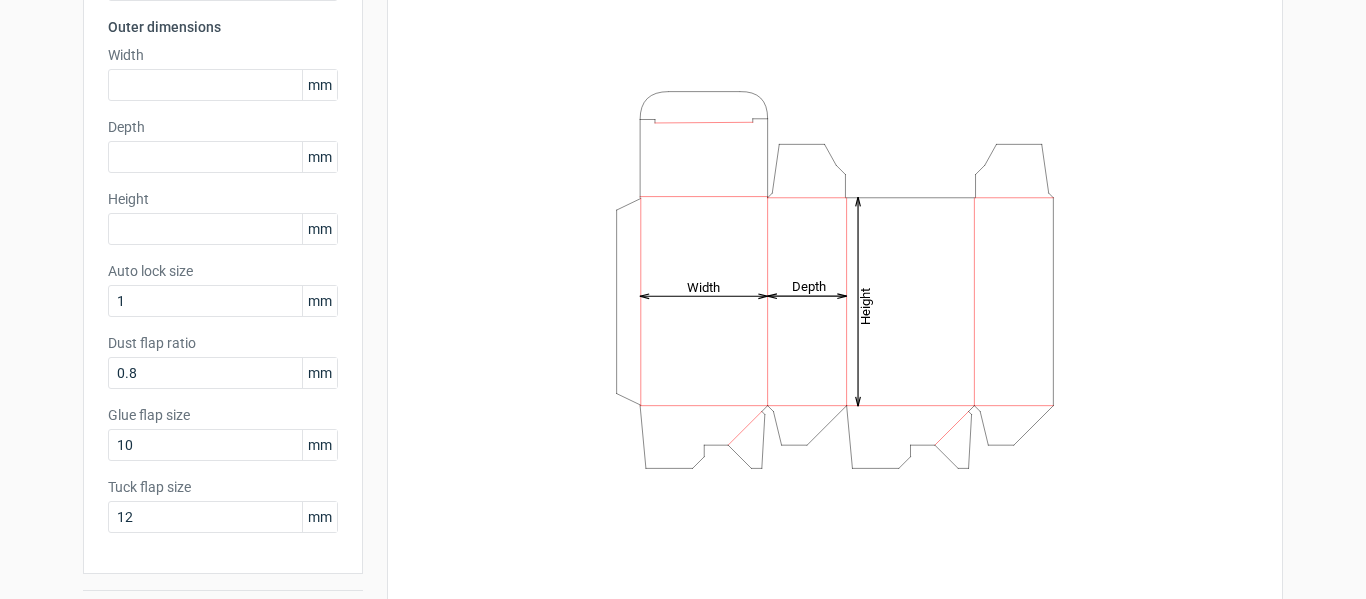 scroll, scrollTop: 100, scrollLeft: 0, axis: vertical 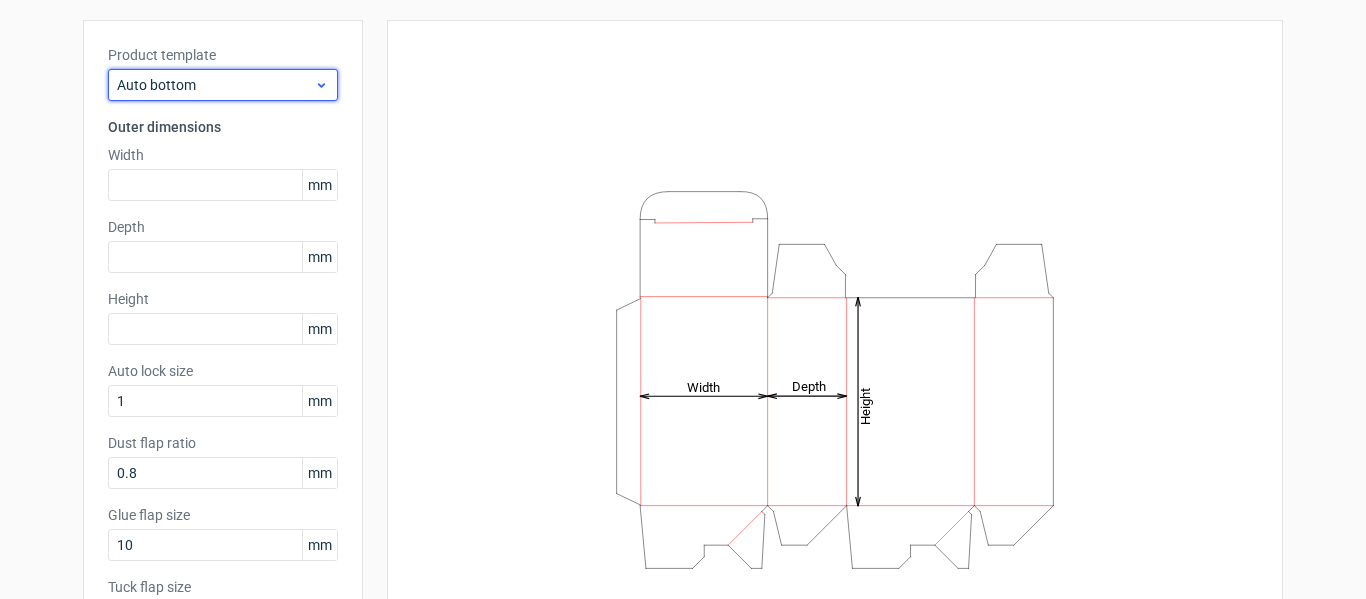 click on "Auto bottom" at bounding box center (215, 85) 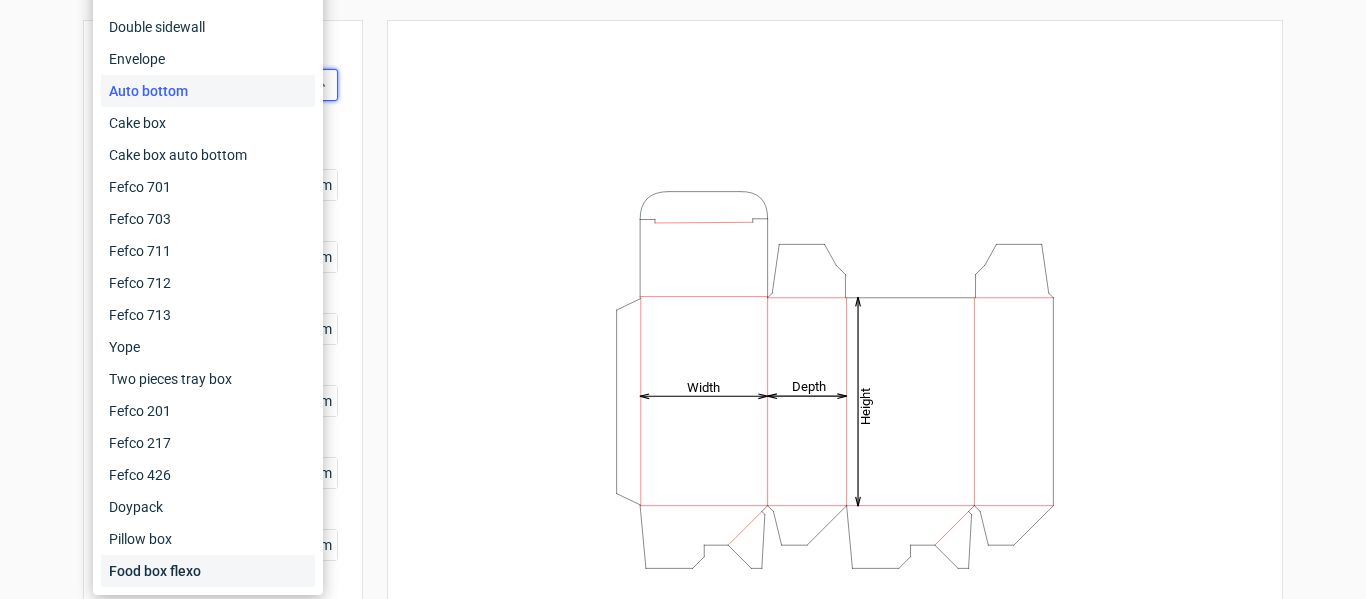 click on "Food box flexo" at bounding box center (208, 571) 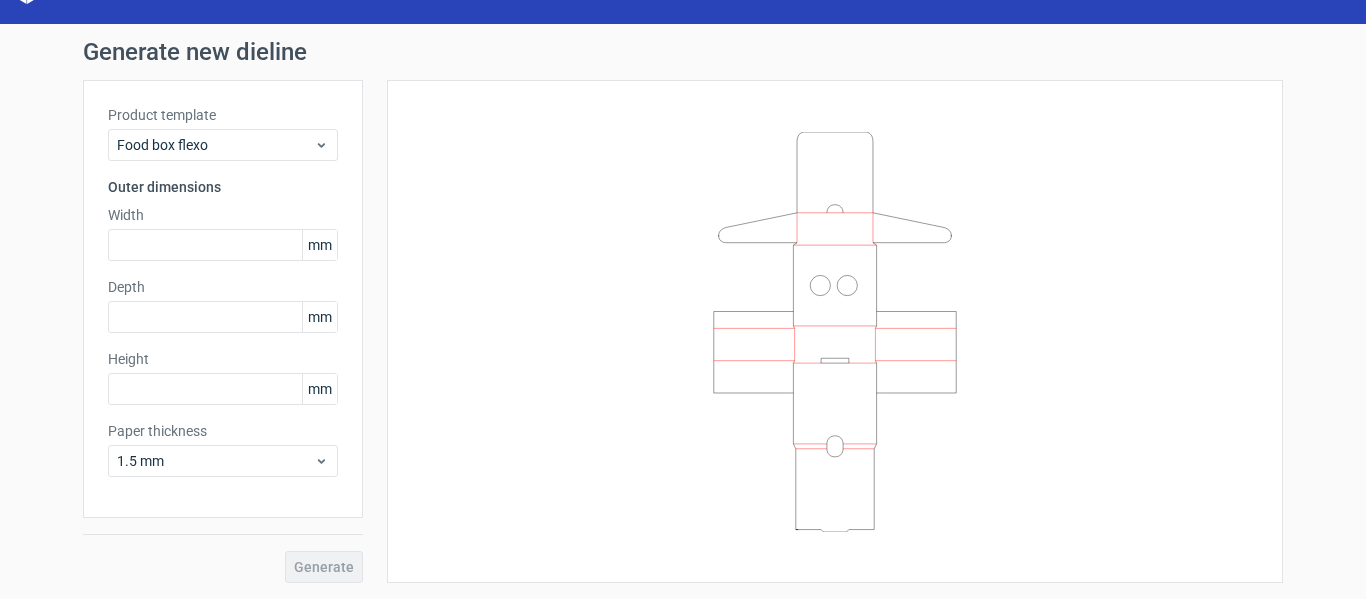 scroll, scrollTop: 40, scrollLeft: 0, axis: vertical 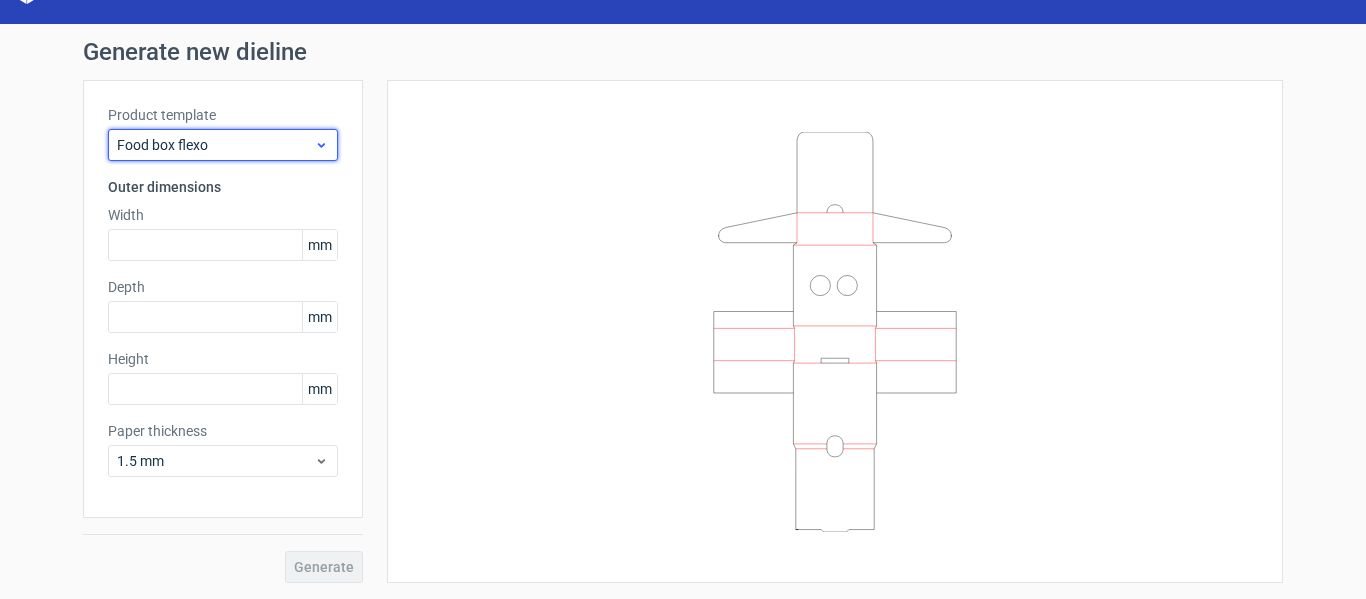 click on "Food box flexo" at bounding box center (215, 145) 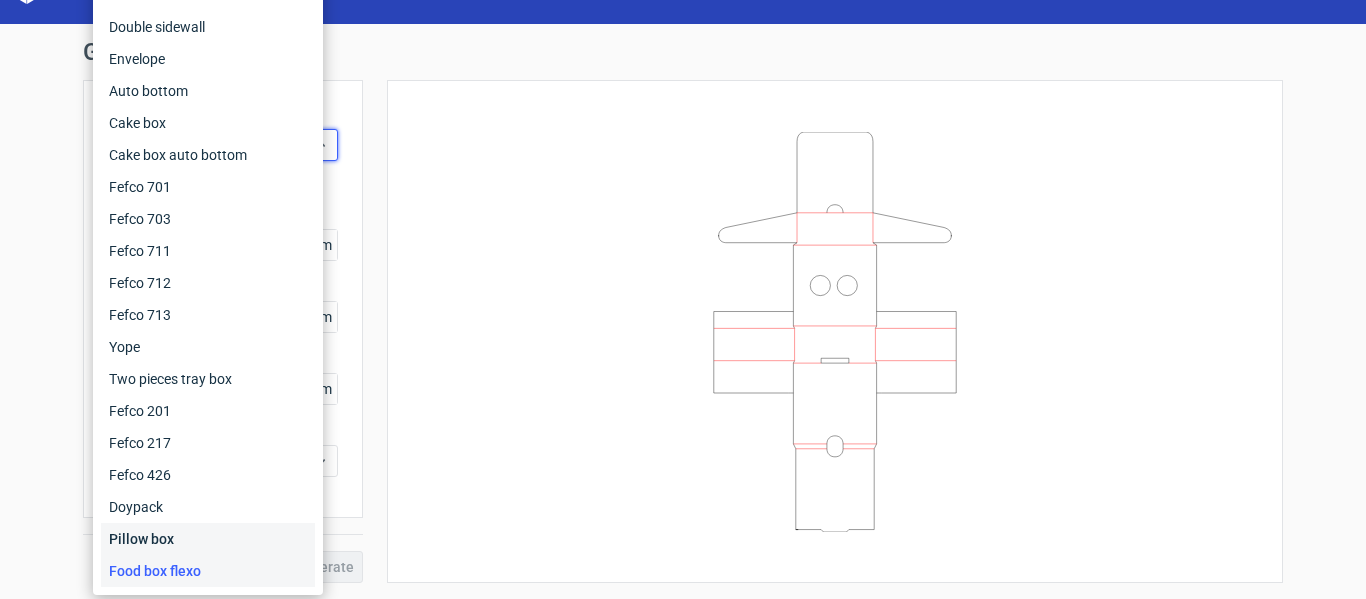 click on "Pillow box" at bounding box center (208, 539) 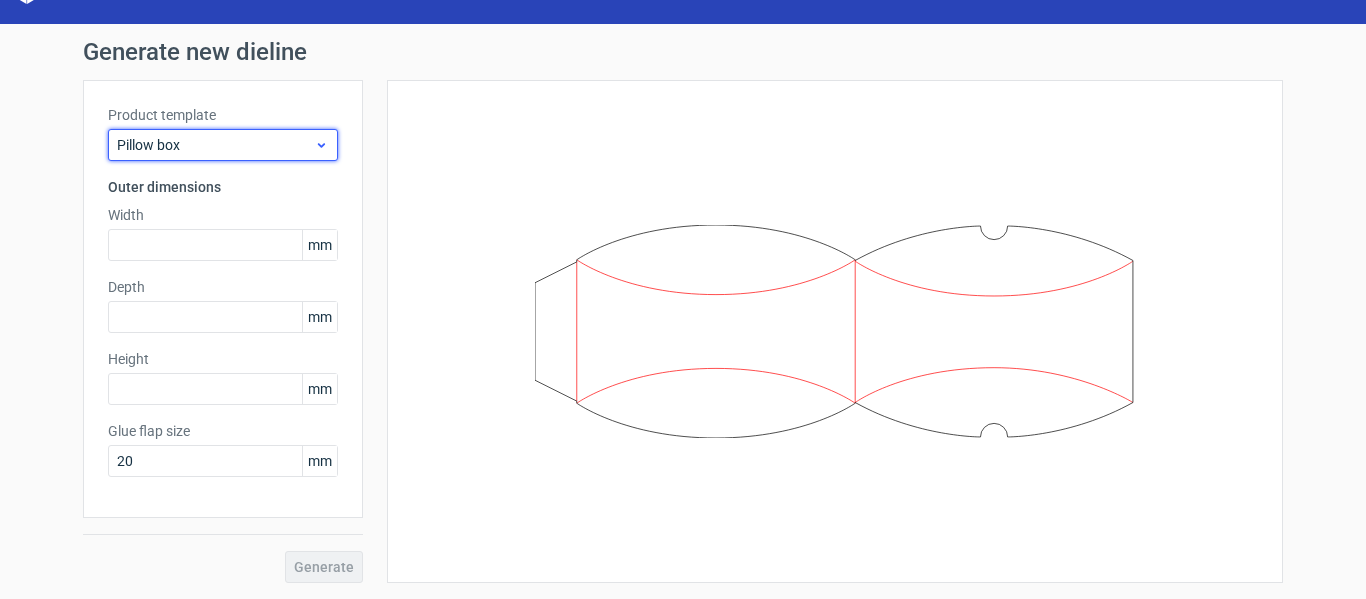click on "Pillow box" at bounding box center (215, 145) 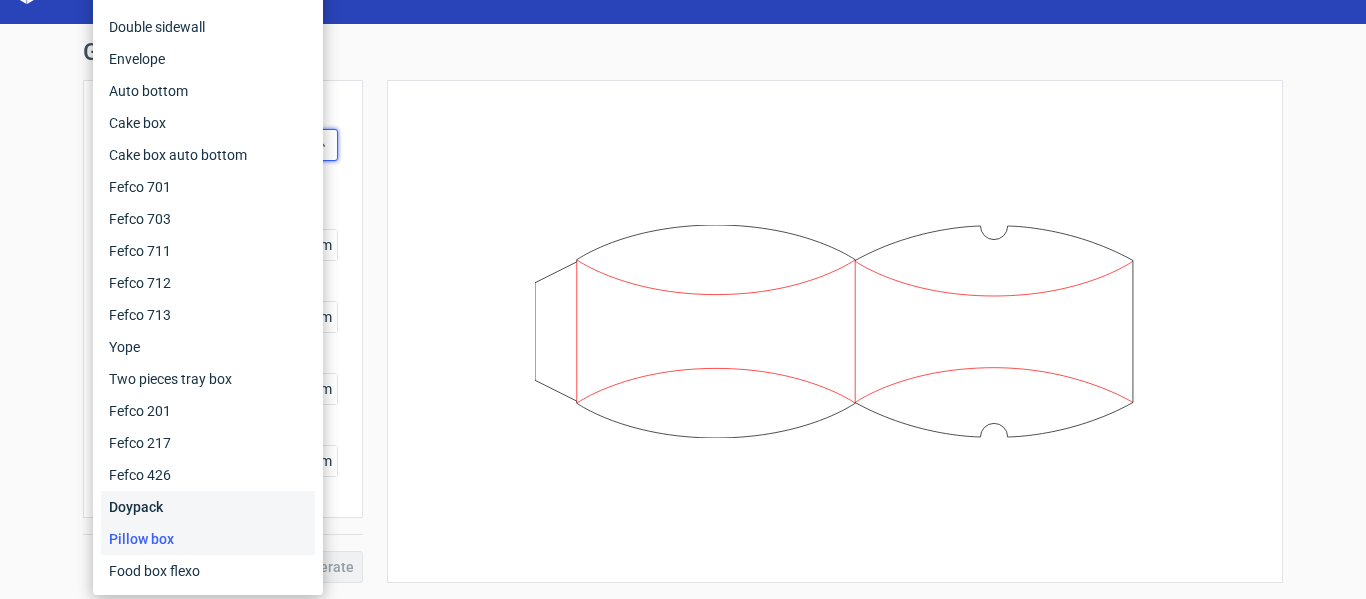 click on "Doypack" at bounding box center (208, 507) 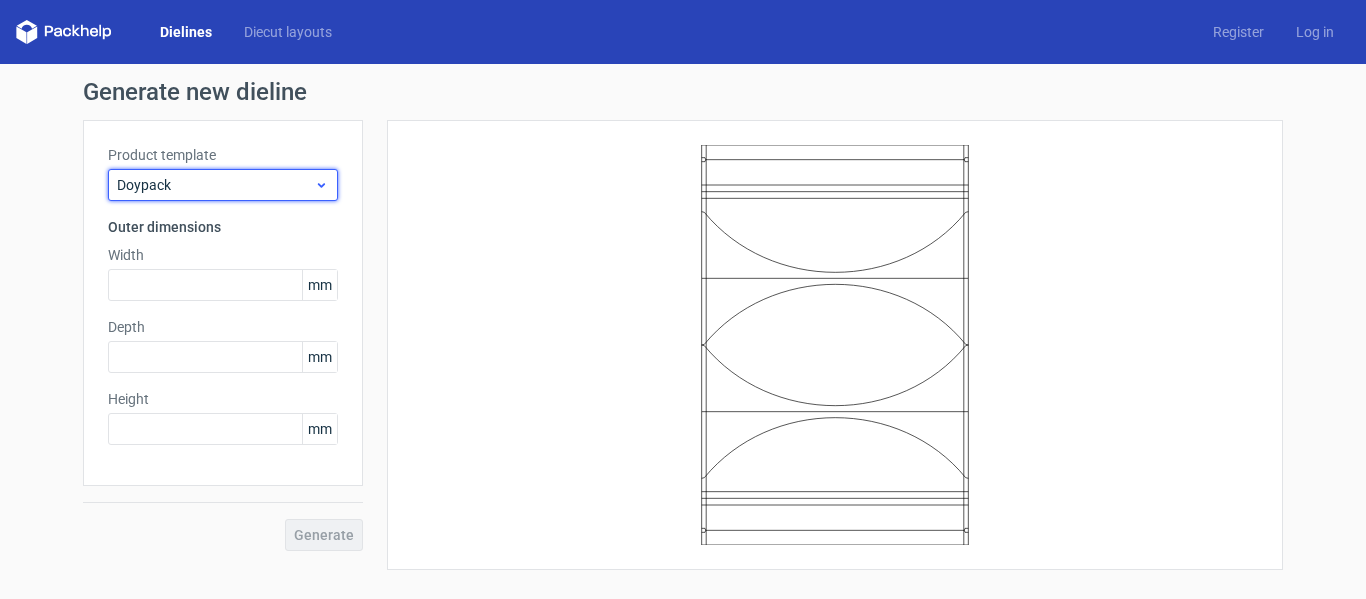 click on "Doypack" at bounding box center (215, 185) 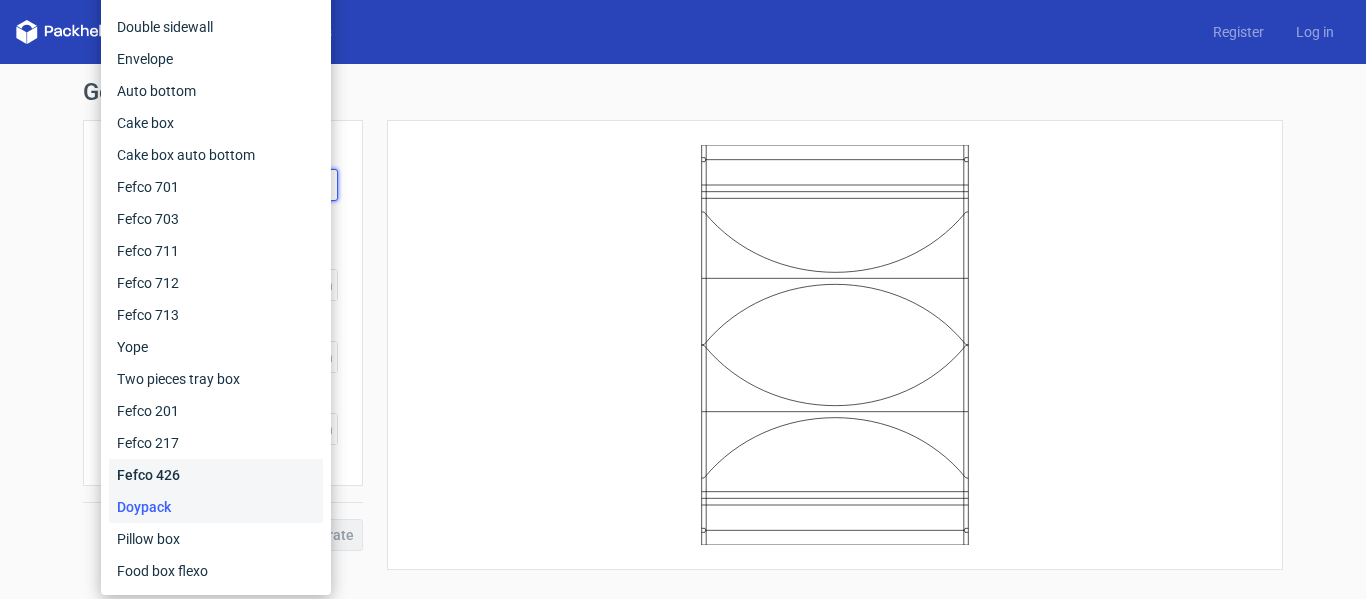 click on "Fefco 426" at bounding box center (216, 475) 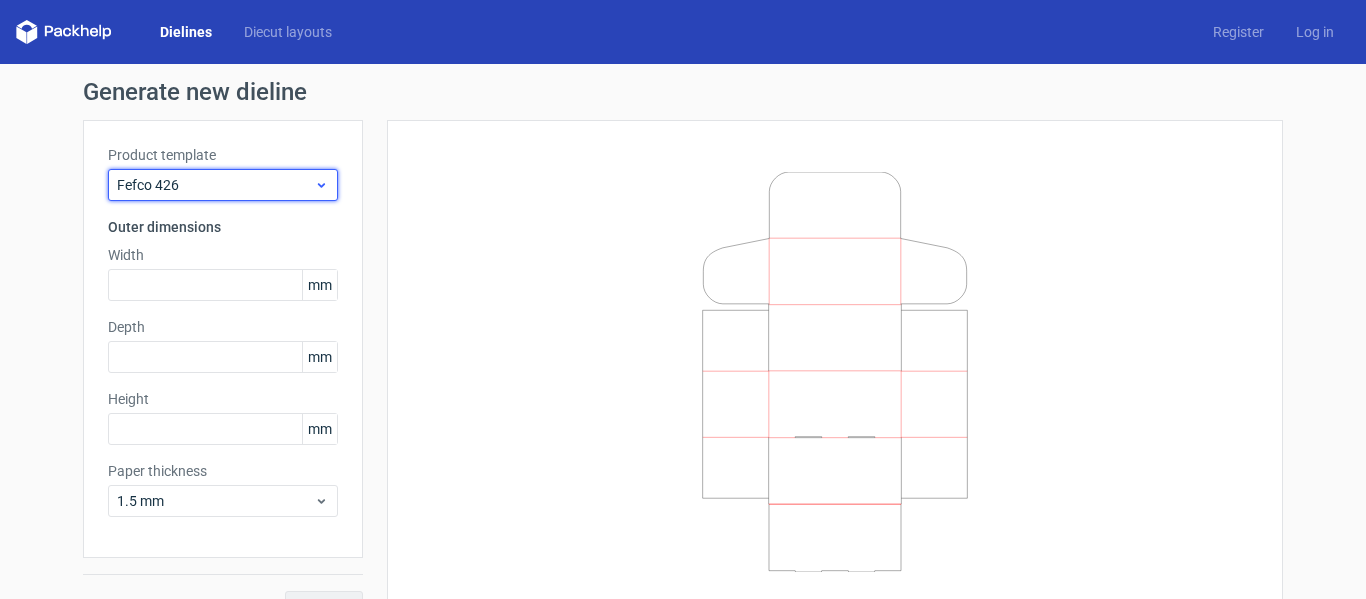 click on "Fefco 426" at bounding box center (215, 185) 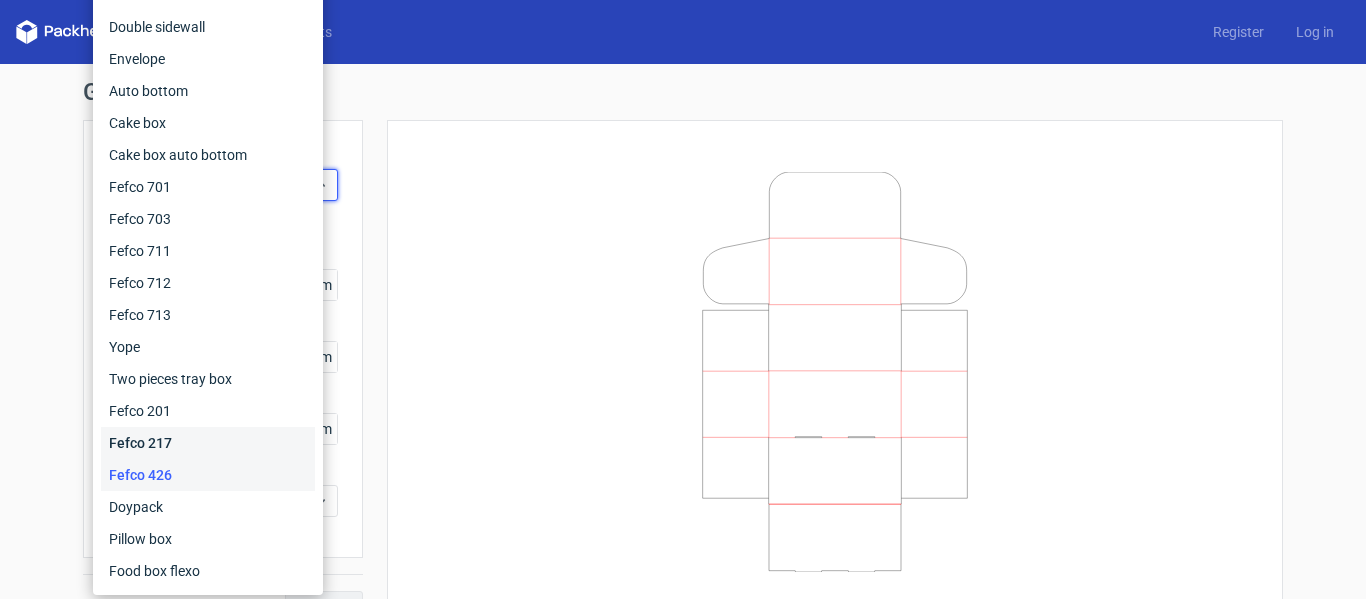 click on "Fefco 217" at bounding box center [208, 443] 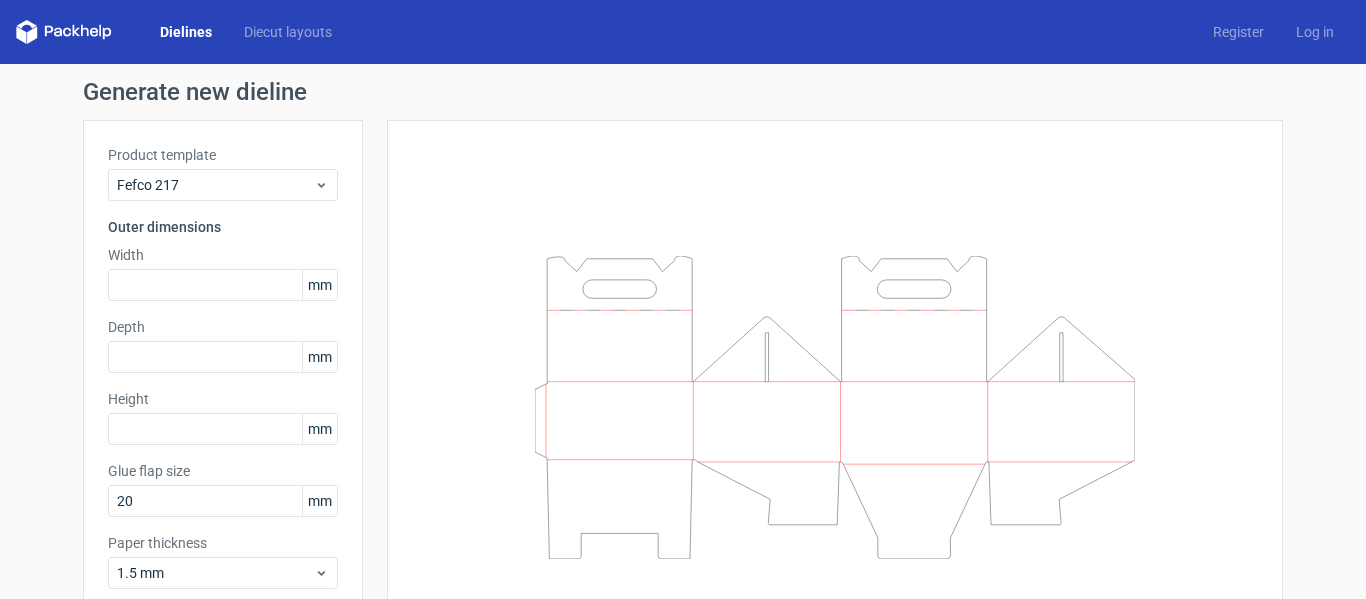 click on "Product template Fefco 217" at bounding box center (223, 173) 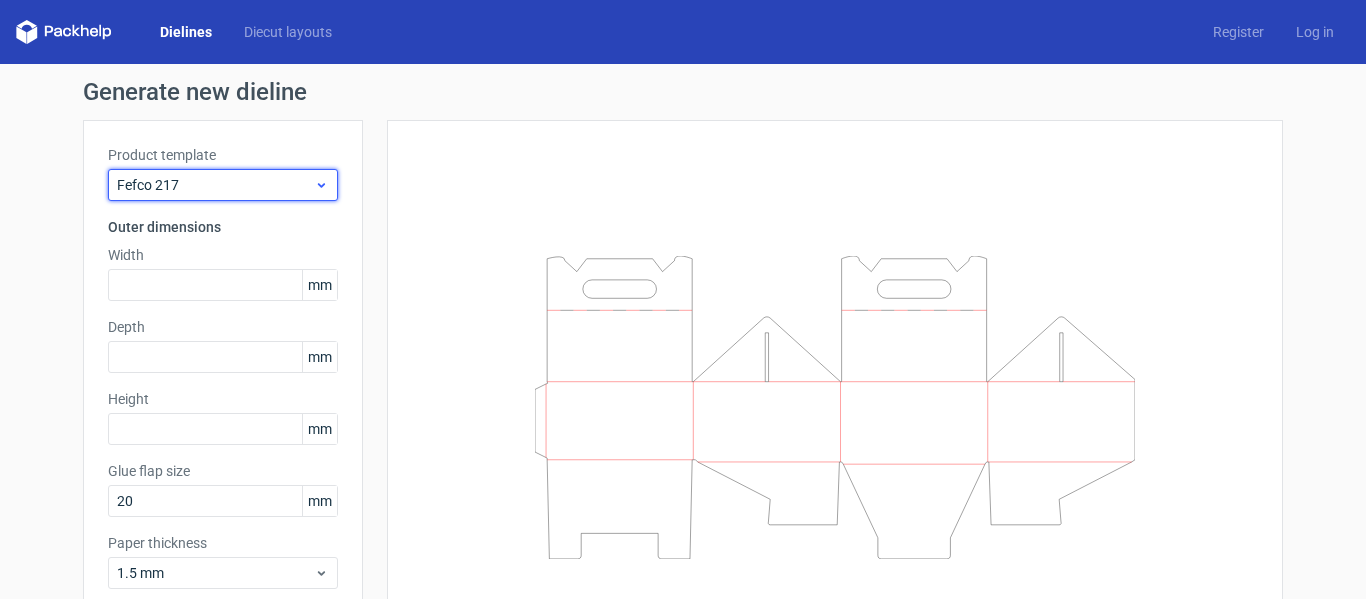 click on "Fefco 217" at bounding box center [215, 185] 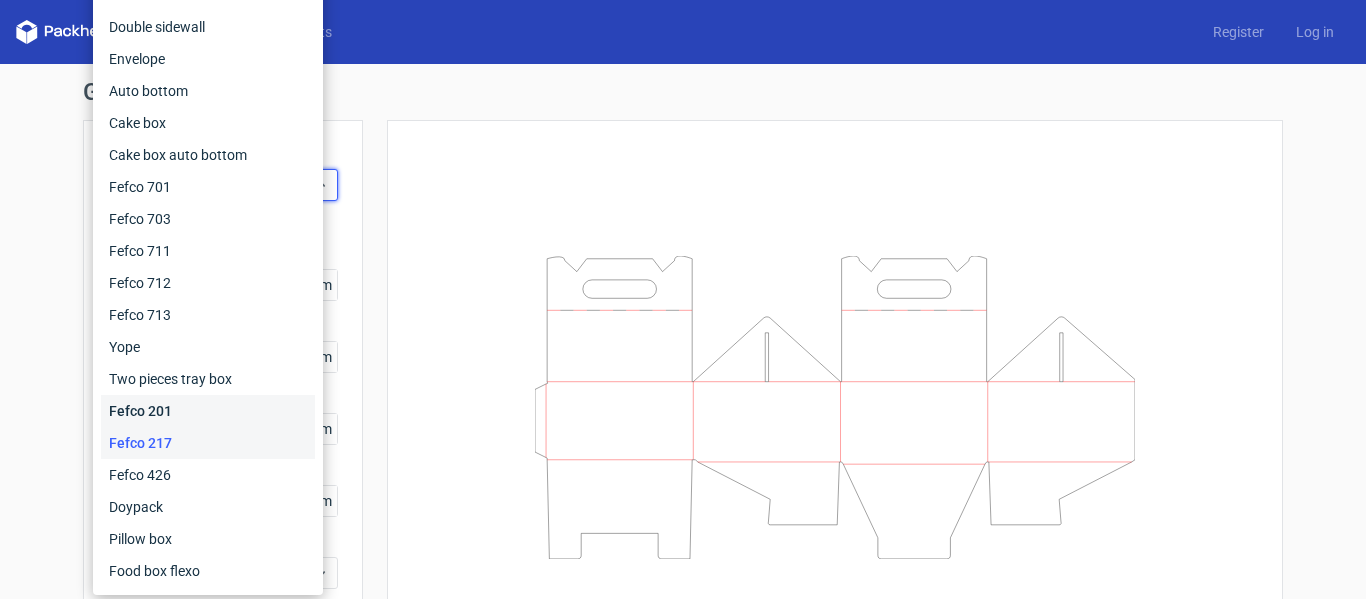 click on "Fefco 201" at bounding box center (208, 411) 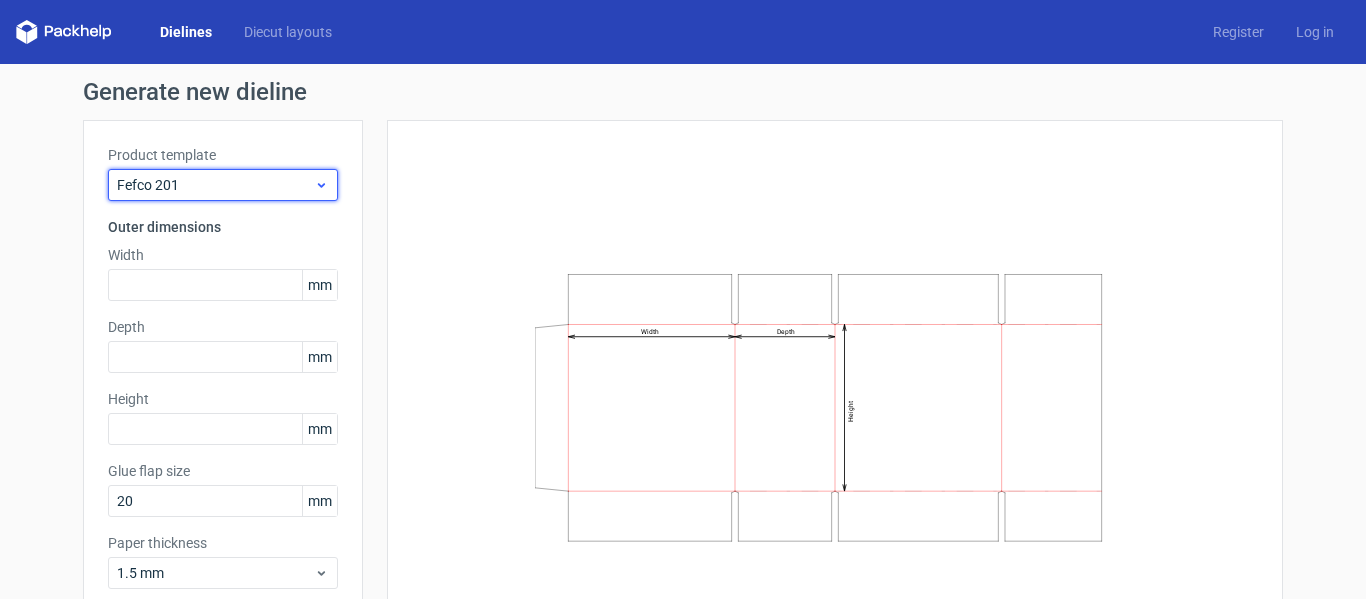 click on "Fefco 201" at bounding box center (215, 185) 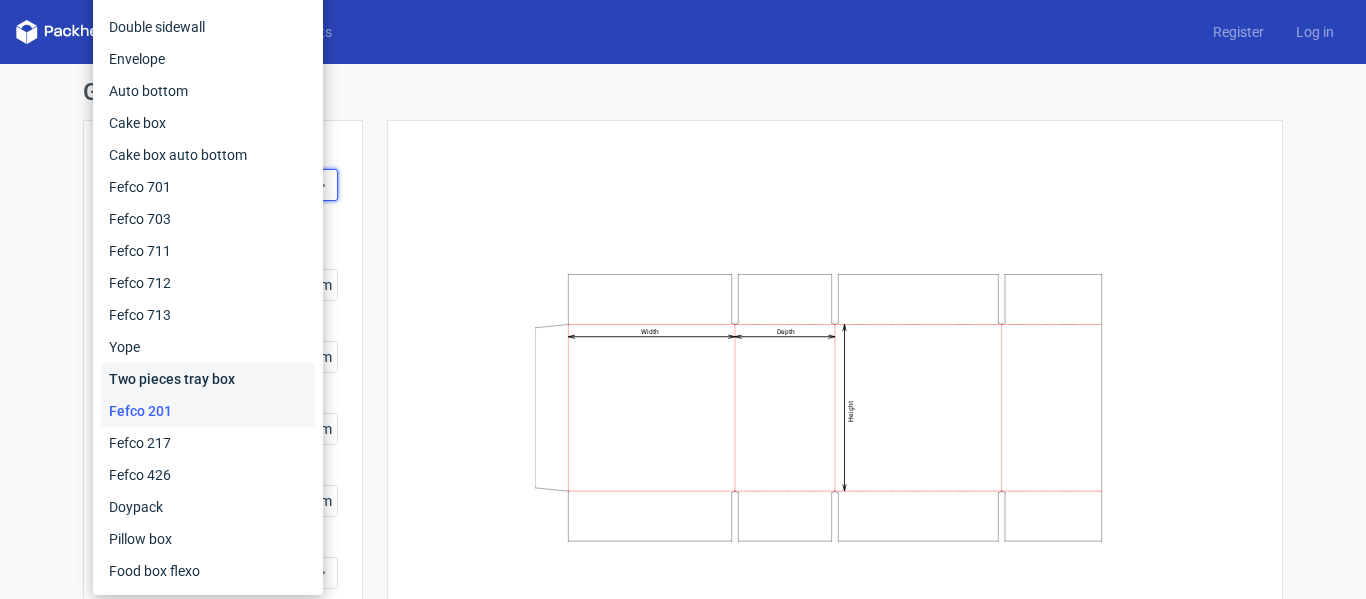click on "Two pieces tray box" at bounding box center (208, 379) 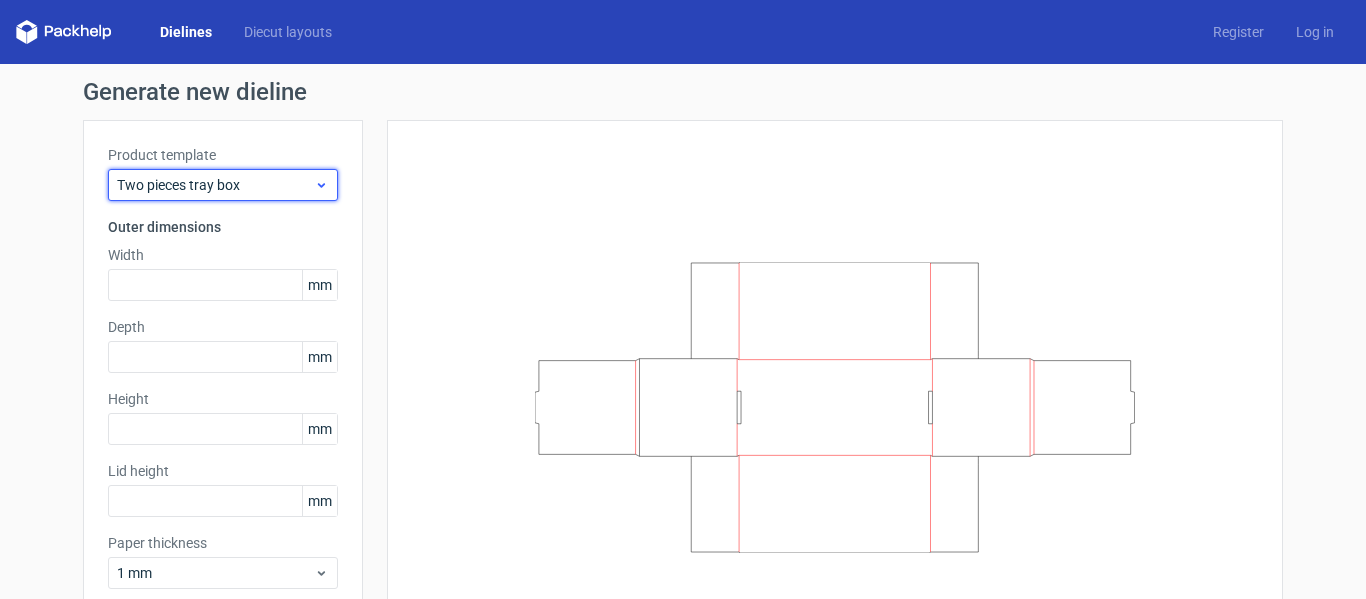 click on "Two pieces tray box" at bounding box center [215, 185] 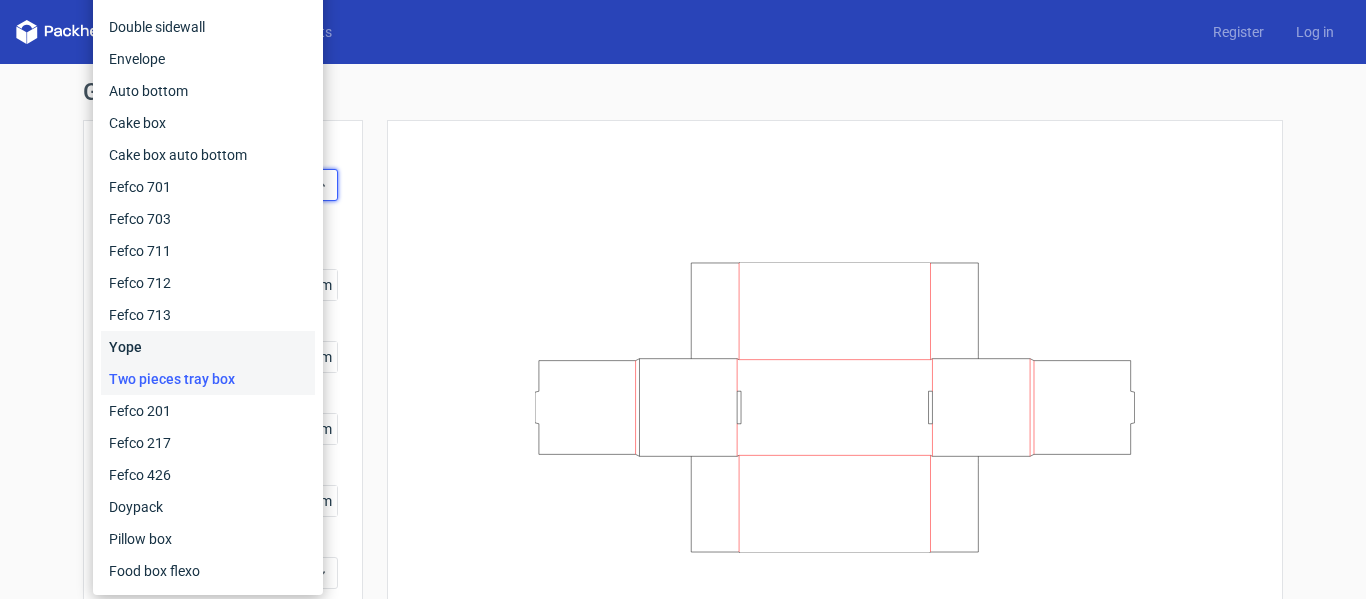 click on "Yope" at bounding box center [208, 347] 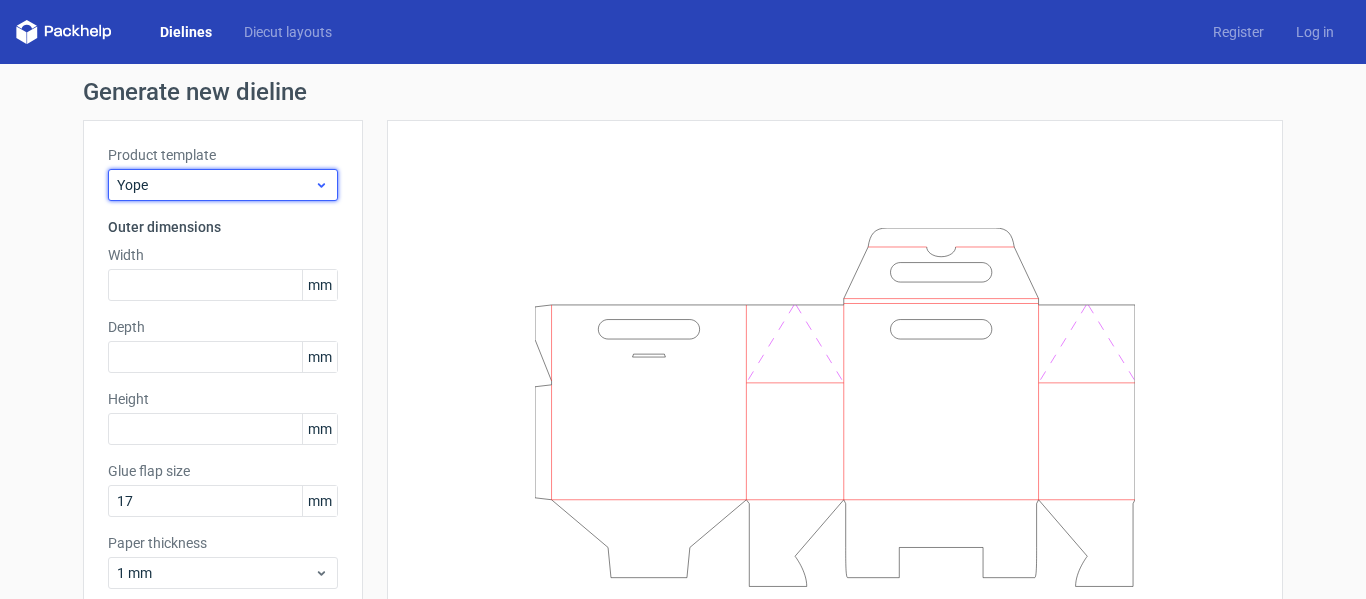 click on "Yope" at bounding box center [215, 185] 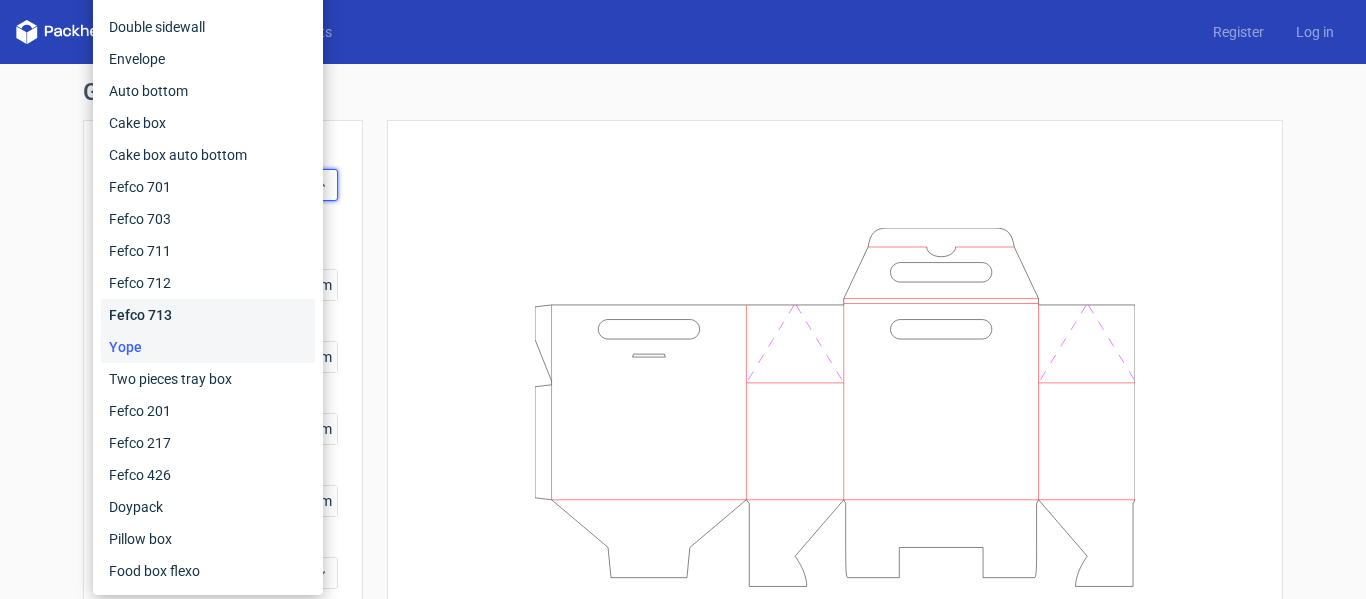 click on "Fefco 713" at bounding box center (208, 315) 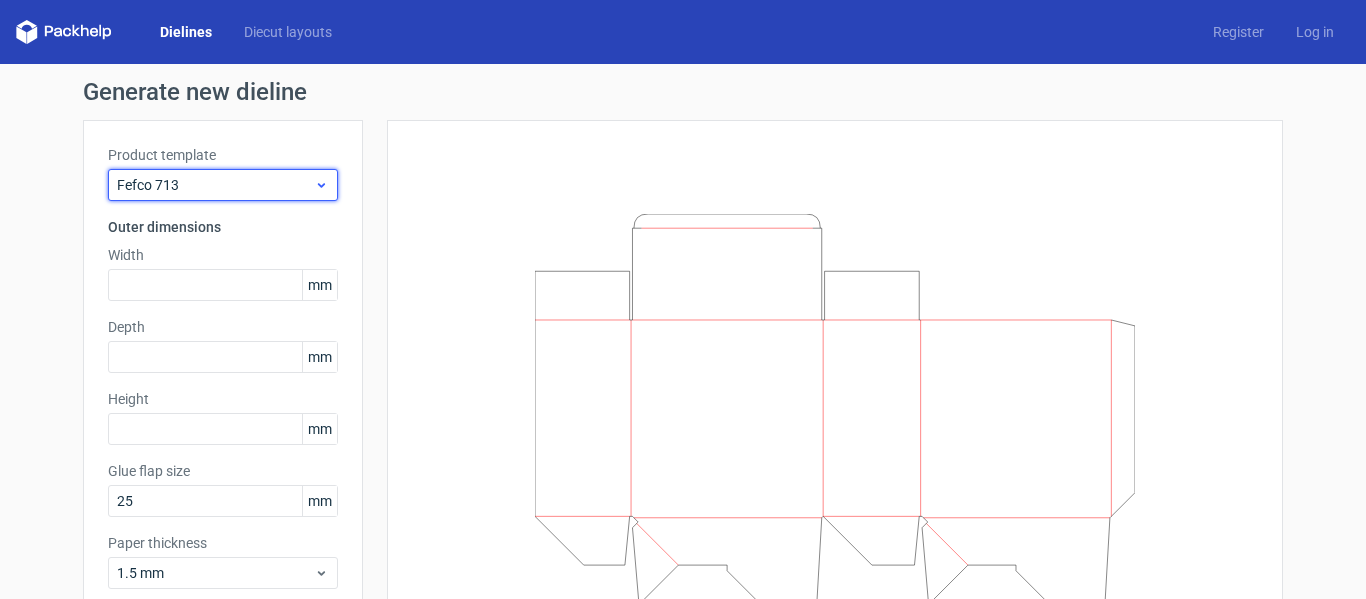 click on "Fefco 713" at bounding box center [215, 185] 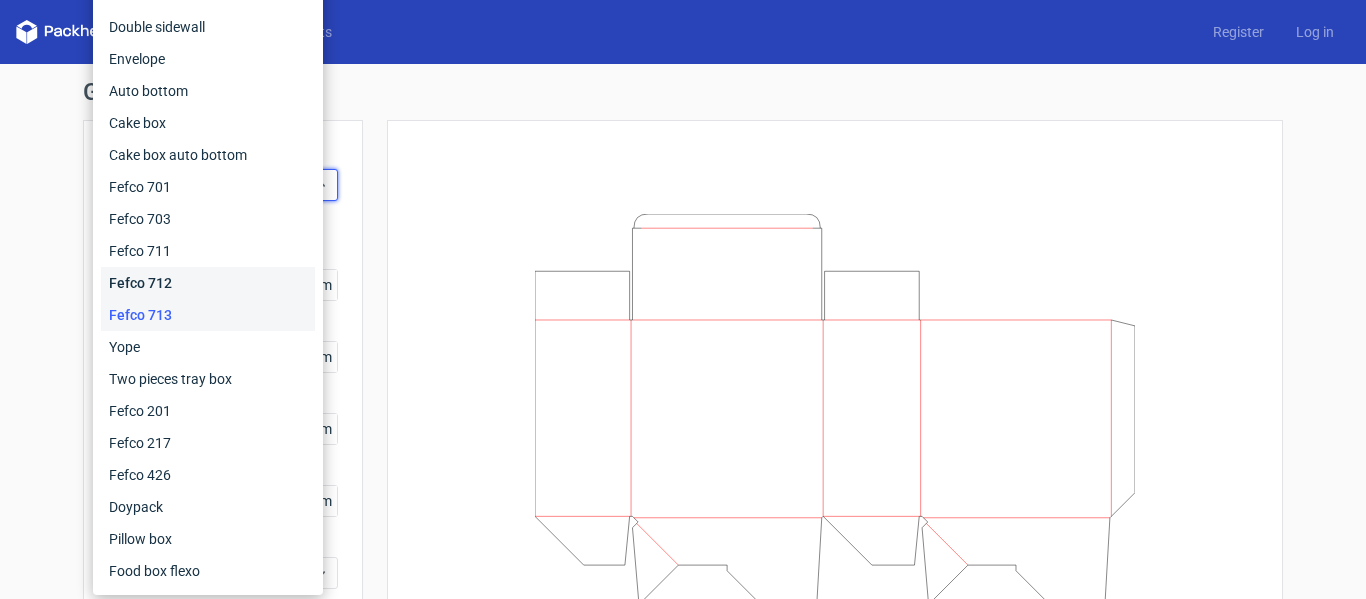 click on "Fefco 712" at bounding box center (208, 283) 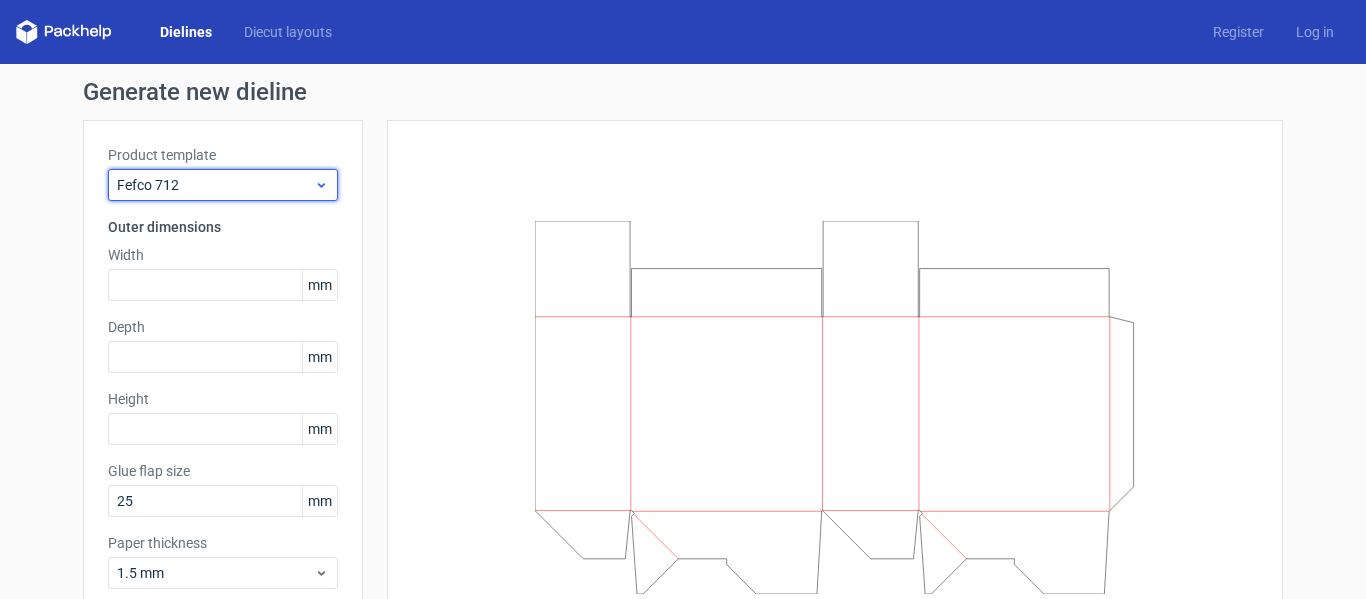 click on "Fefco 712" at bounding box center [215, 185] 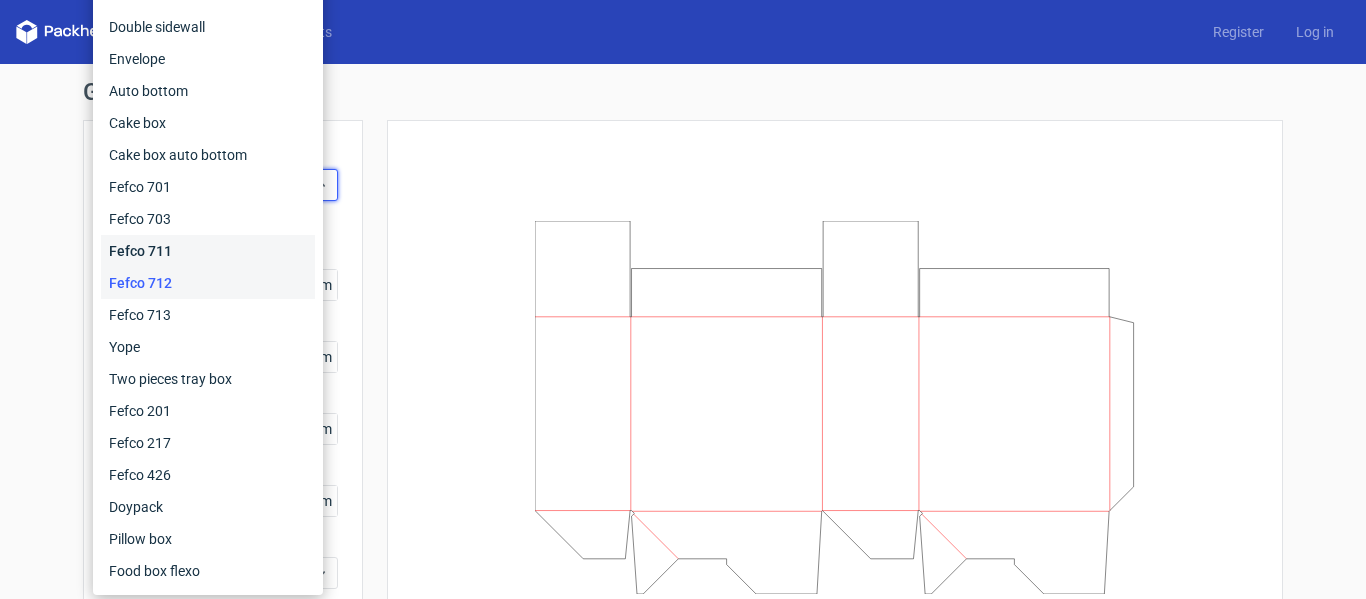 click on "Fefco 711" at bounding box center (208, 251) 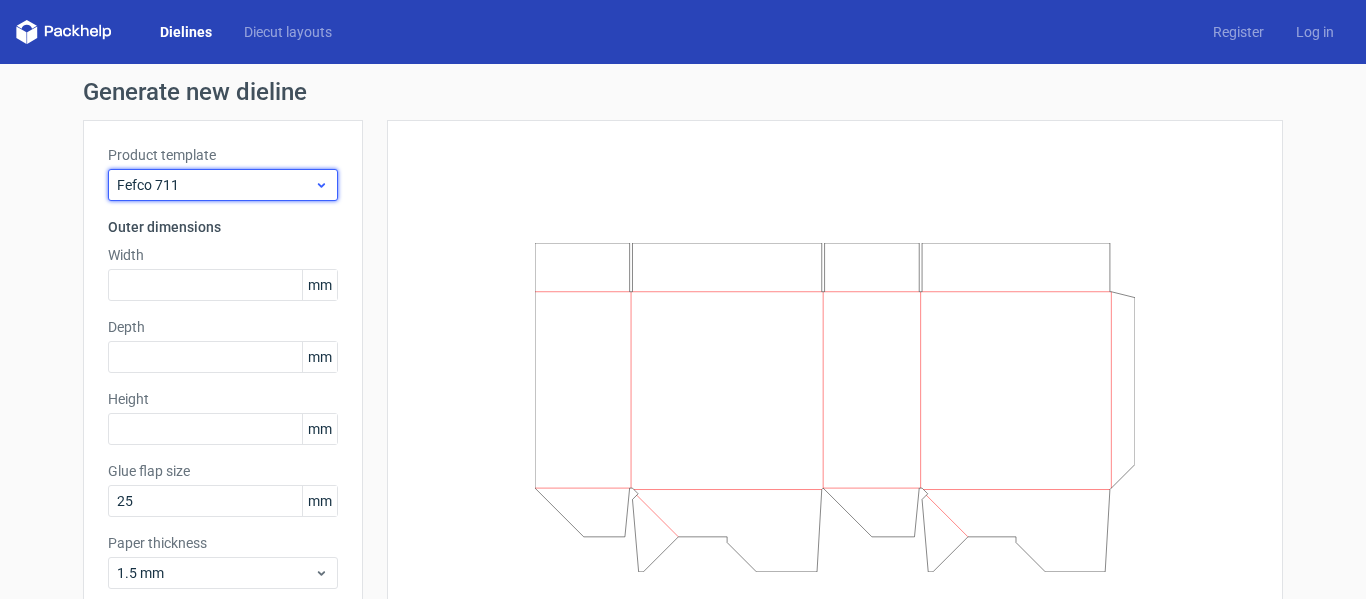 click on "Fefco 711" at bounding box center (215, 185) 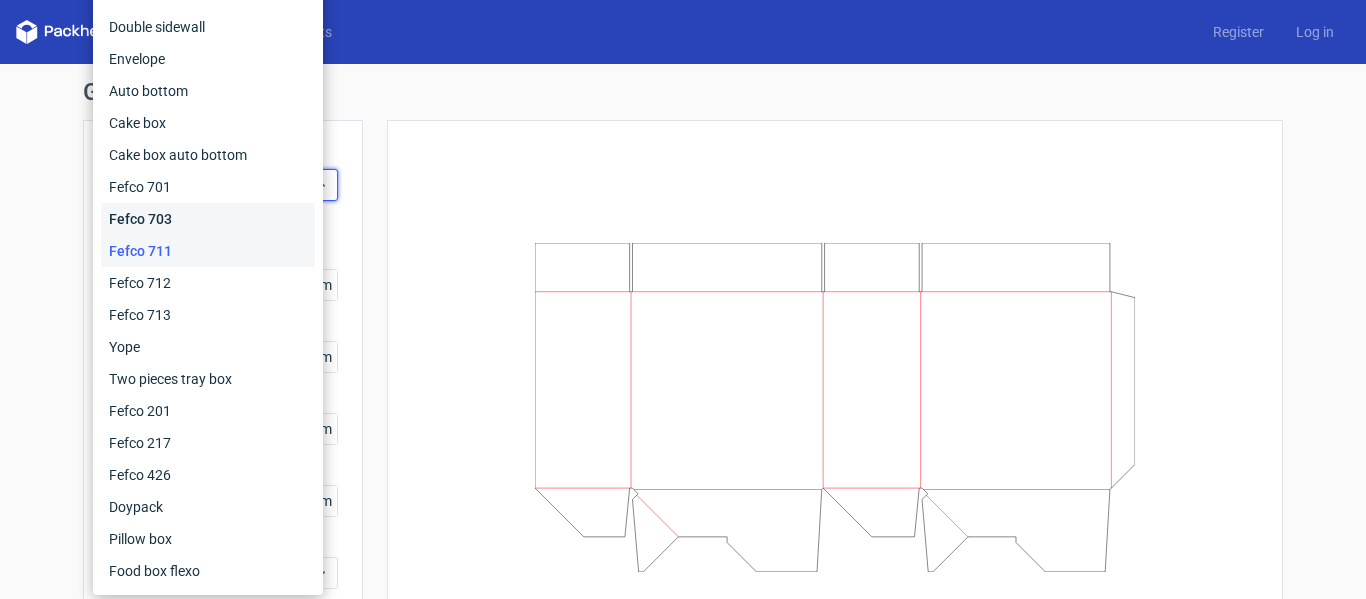 click on "Fefco 703" at bounding box center (208, 219) 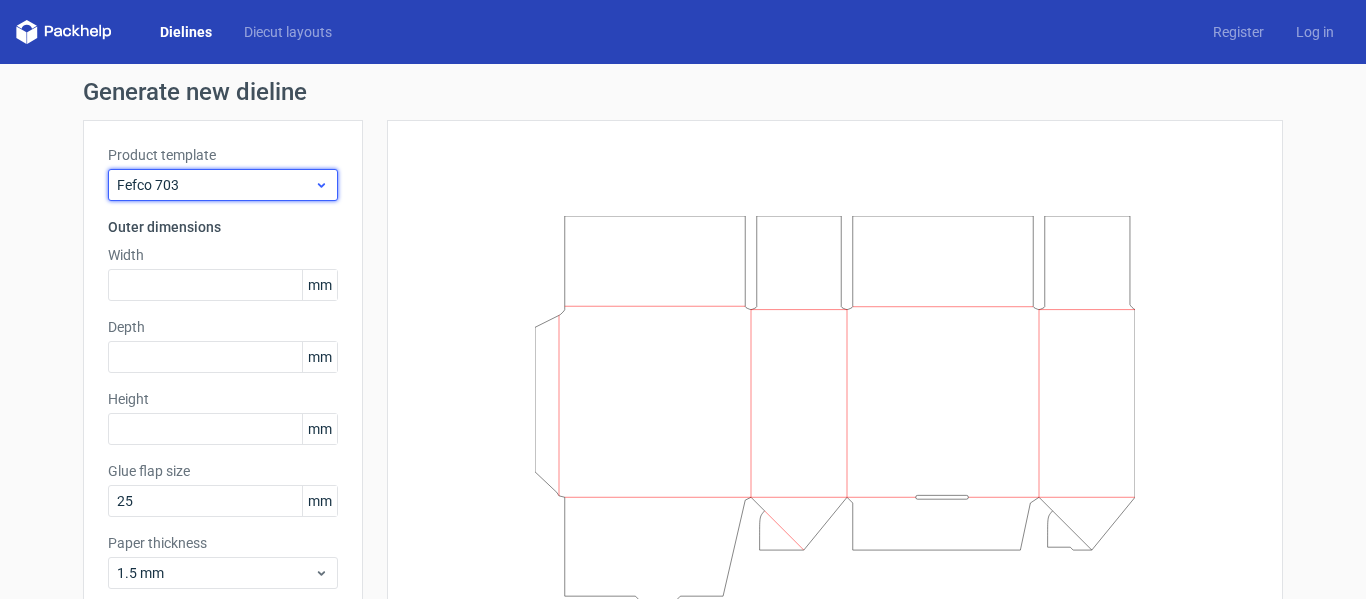 click on "Fefco 703" at bounding box center [223, 185] 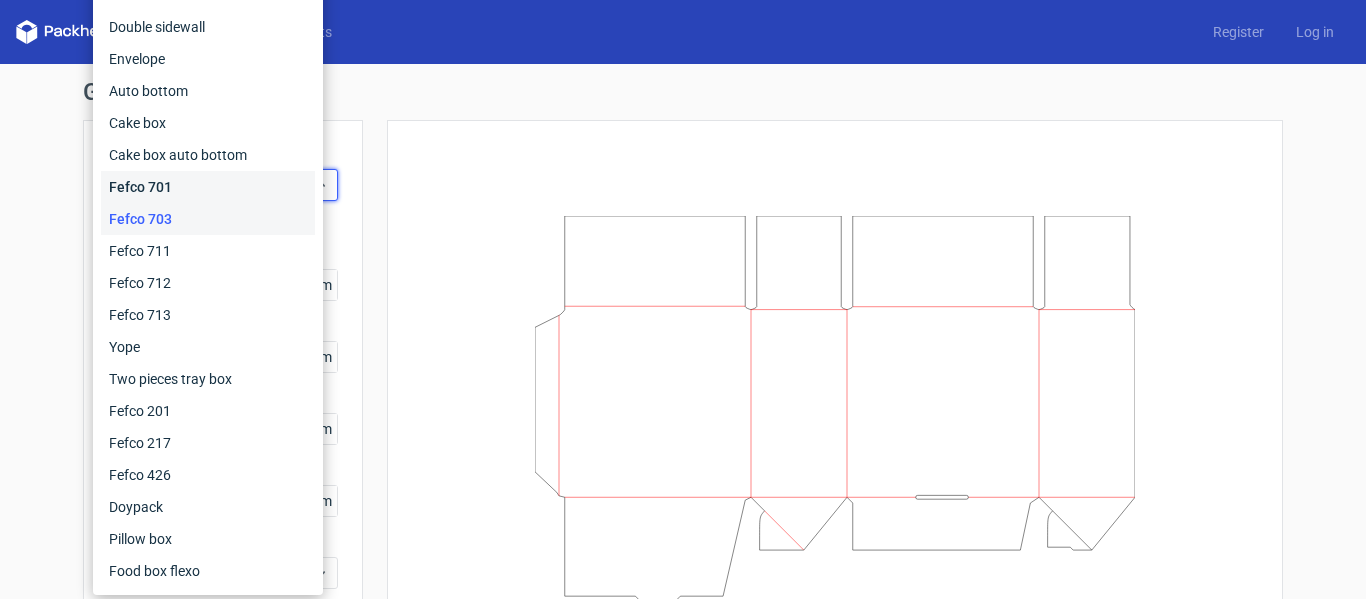 click on "Fefco 701" at bounding box center [208, 187] 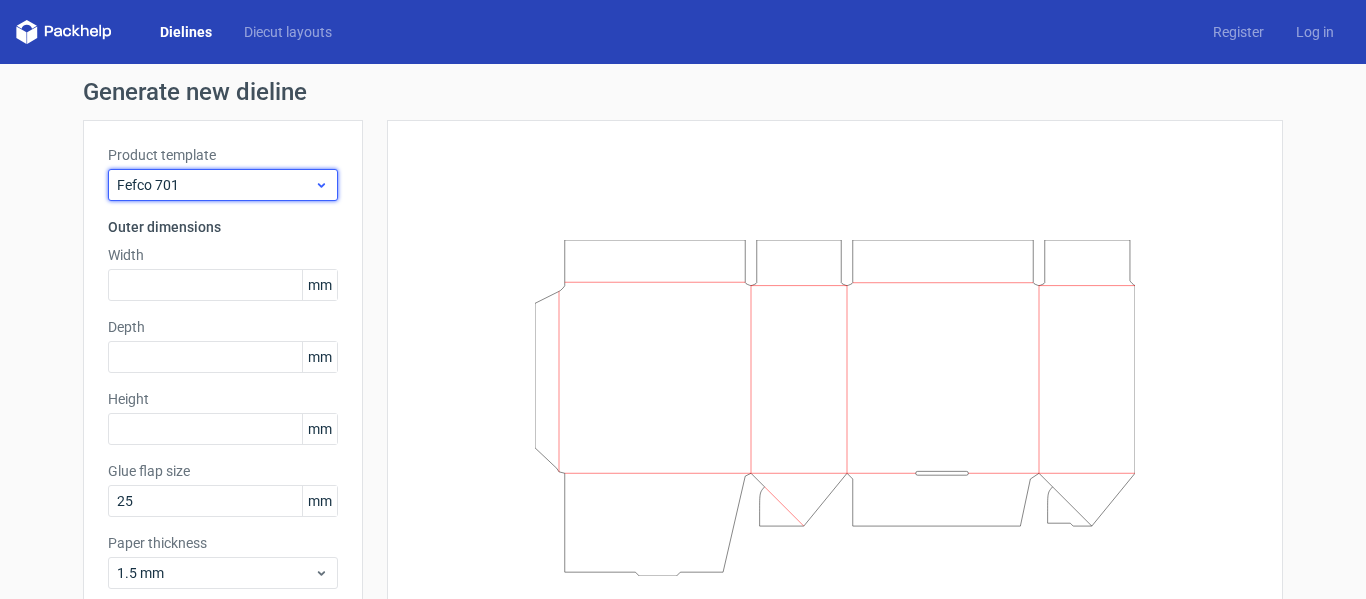 click on "Fefco 701" at bounding box center [215, 185] 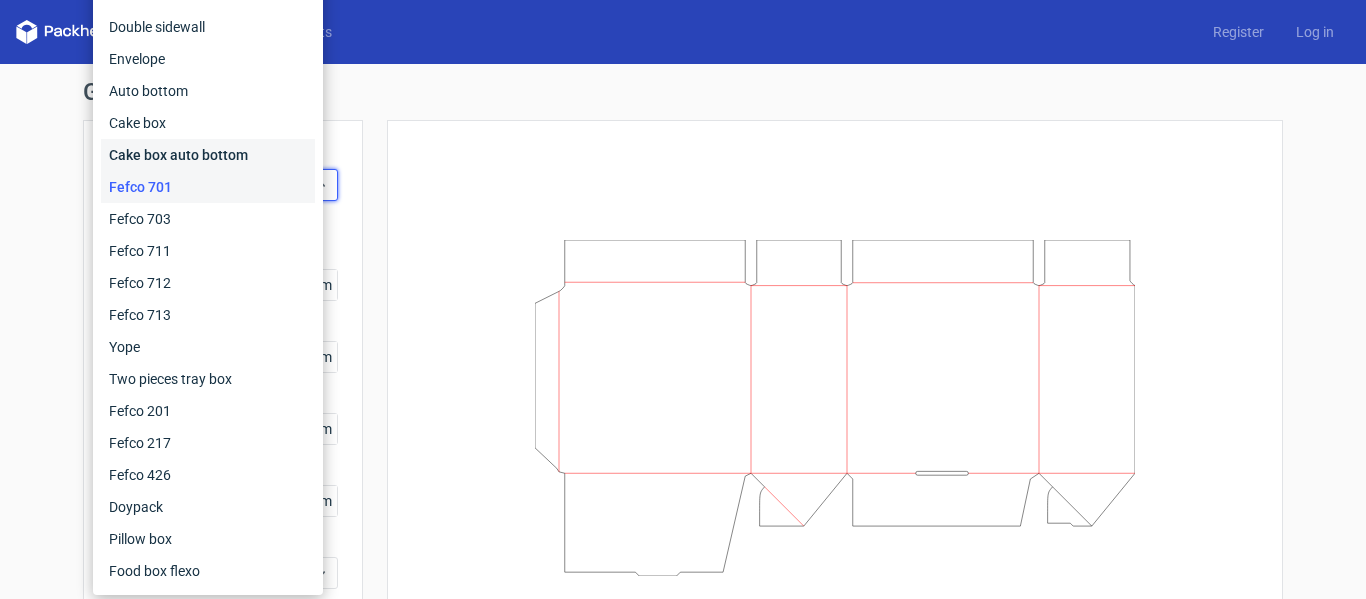 click on "Cake box auto bottom" at bounding box center (208, 155) 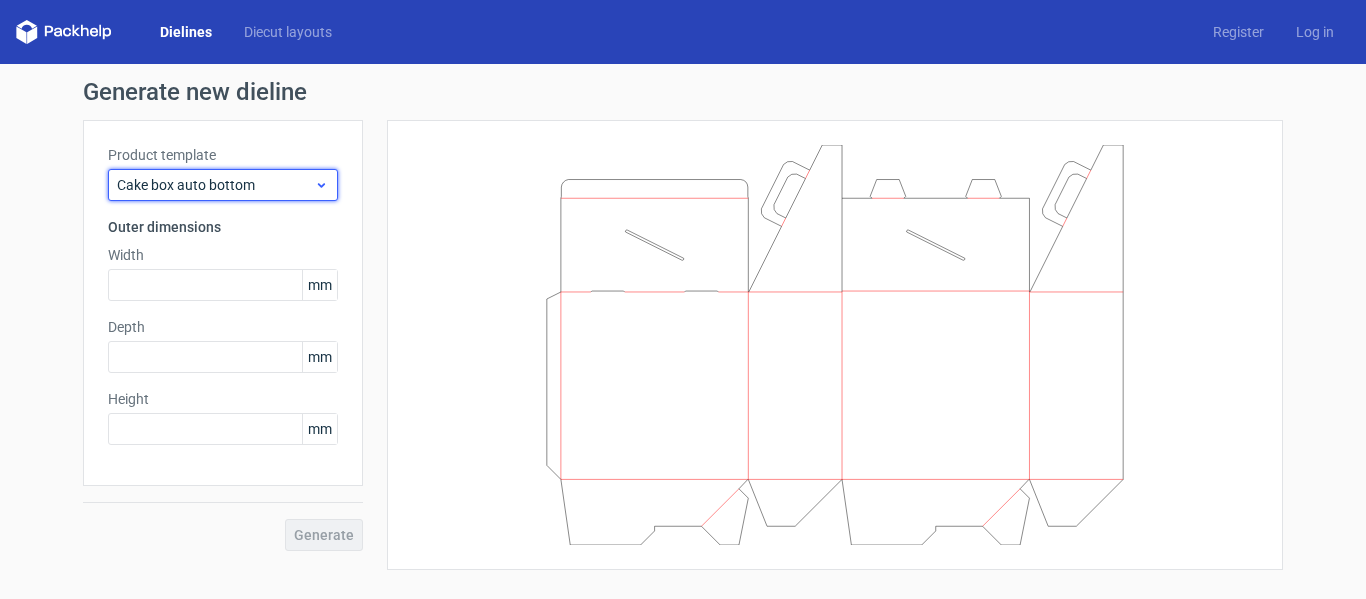 click on "Cake box auto bottom" at bounding box center [215, 185] 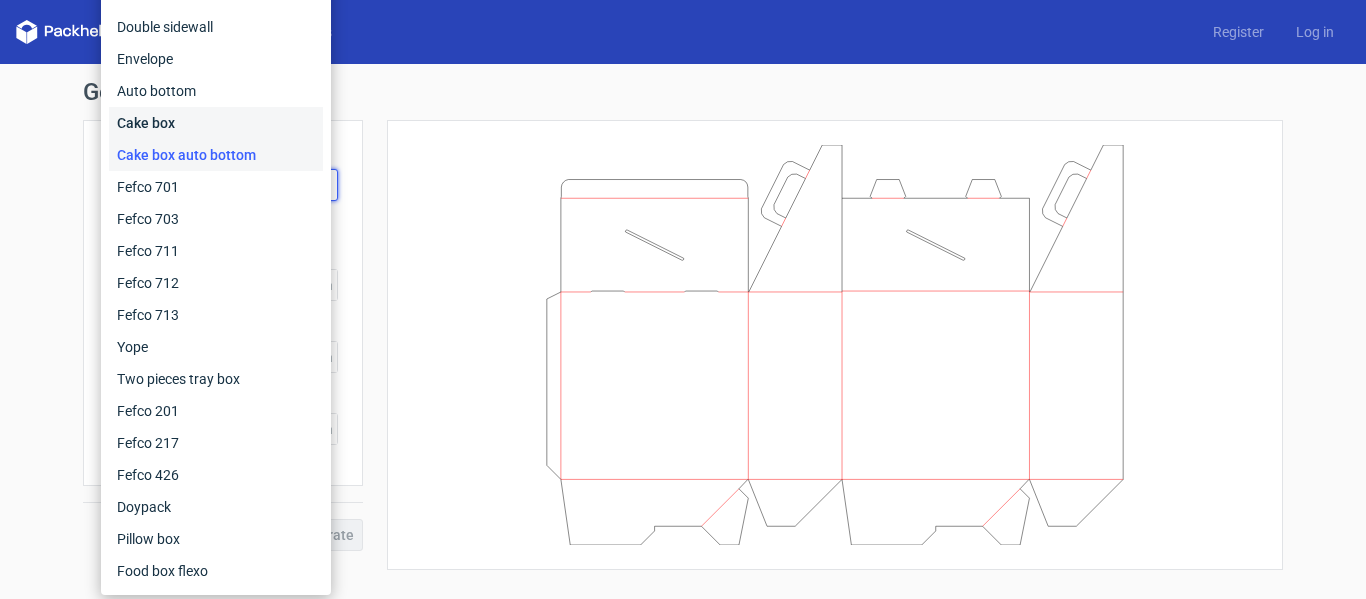 click on "Cake box" at bounding box center [216, 123] 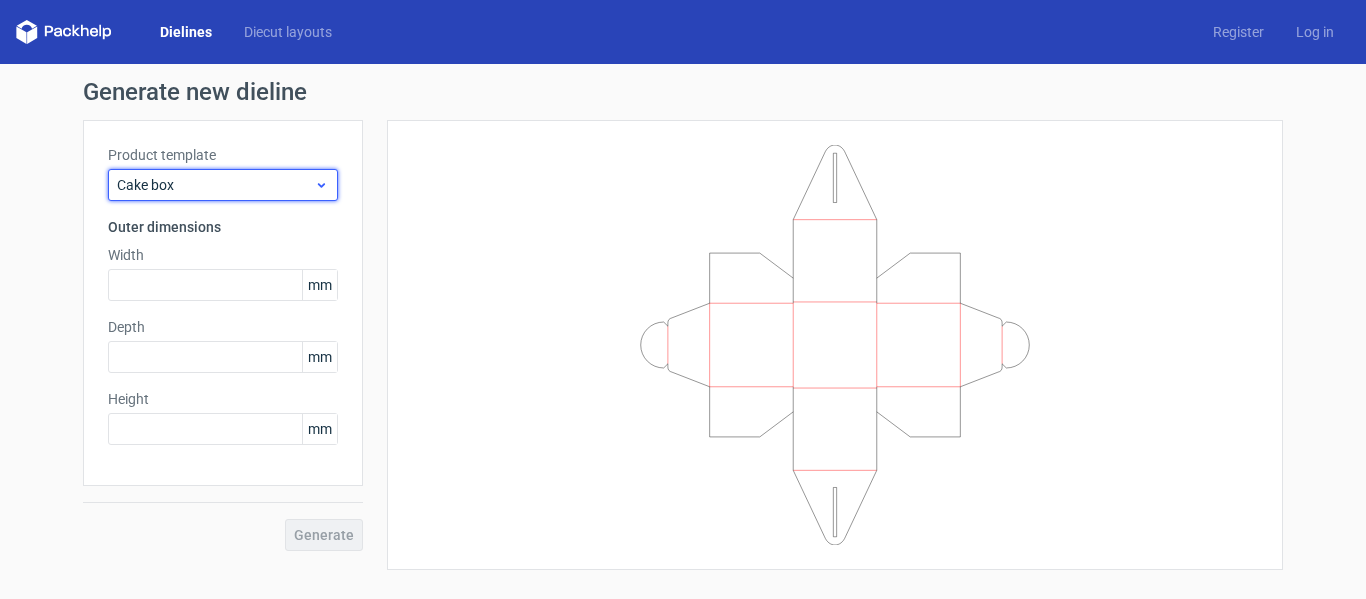 click on "Cake box" at bounding box center [223, 185] 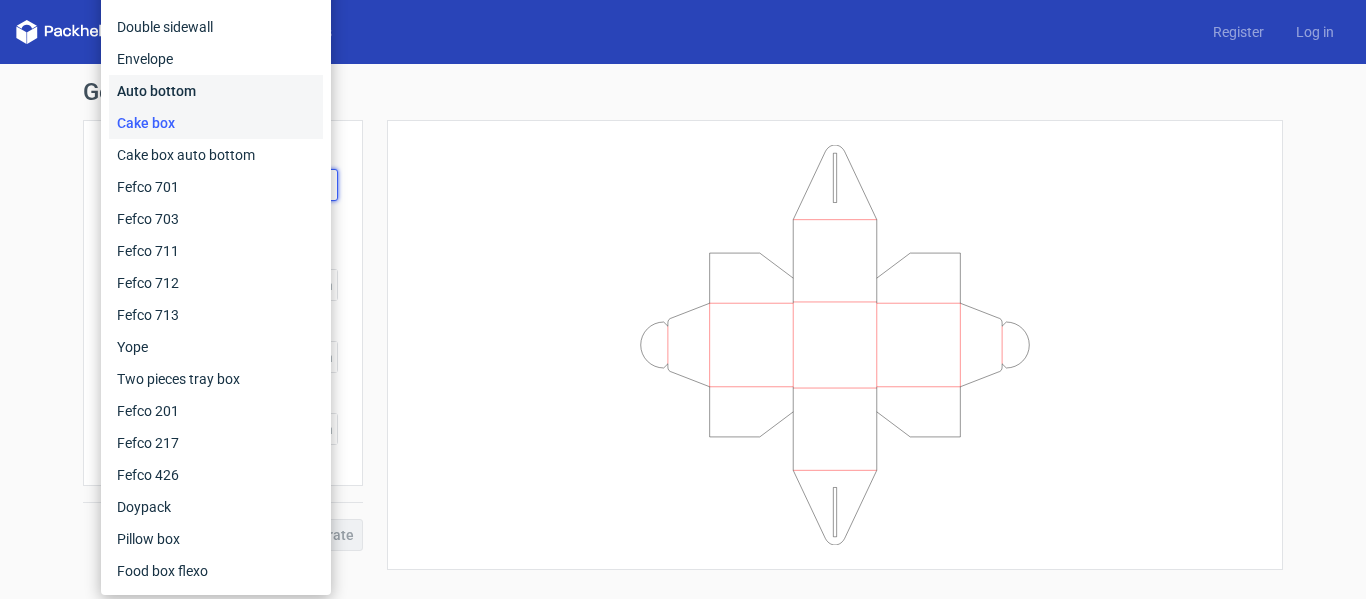 click on "Auto bottom" at bounding box center [216, 91] 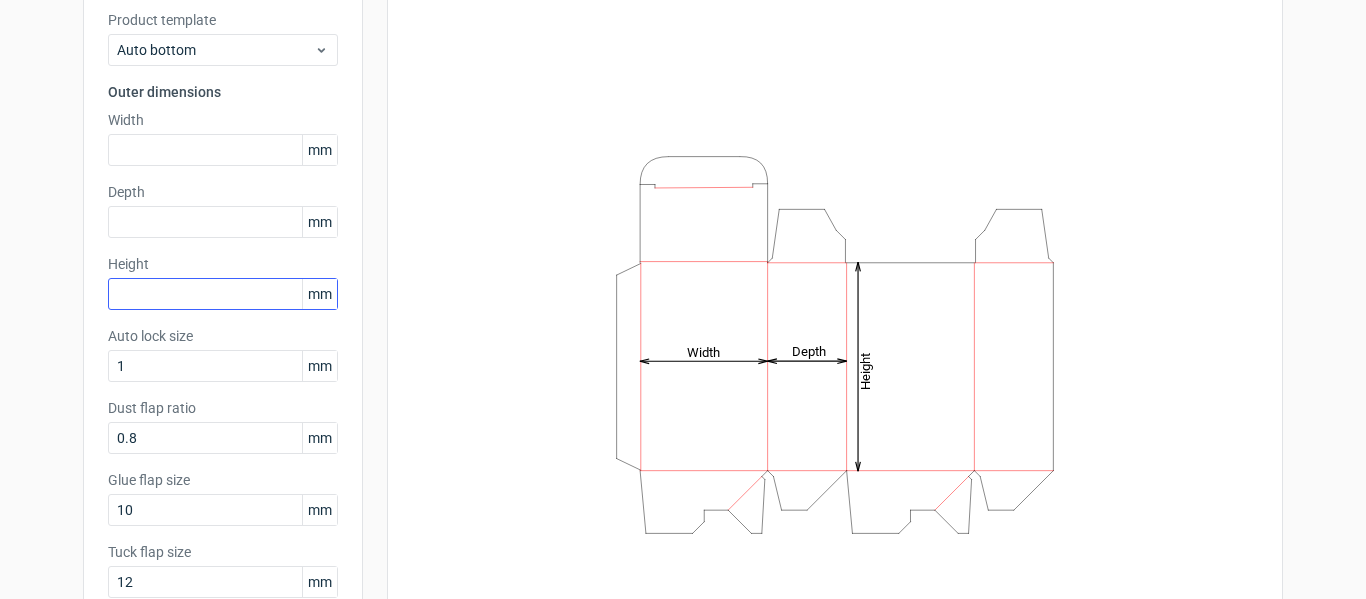 scroll, scrollTop: 100, scrollLeft: 0, axis: vertical 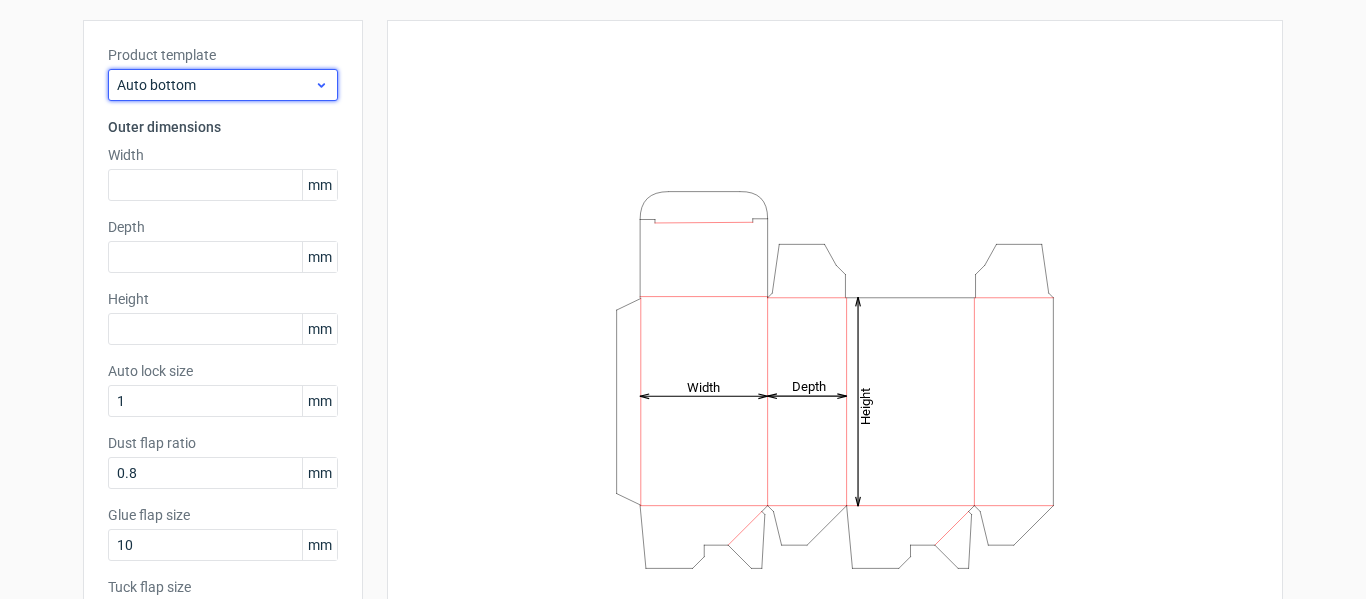 click on "Auto bottom" at bounding box center (215, 85) 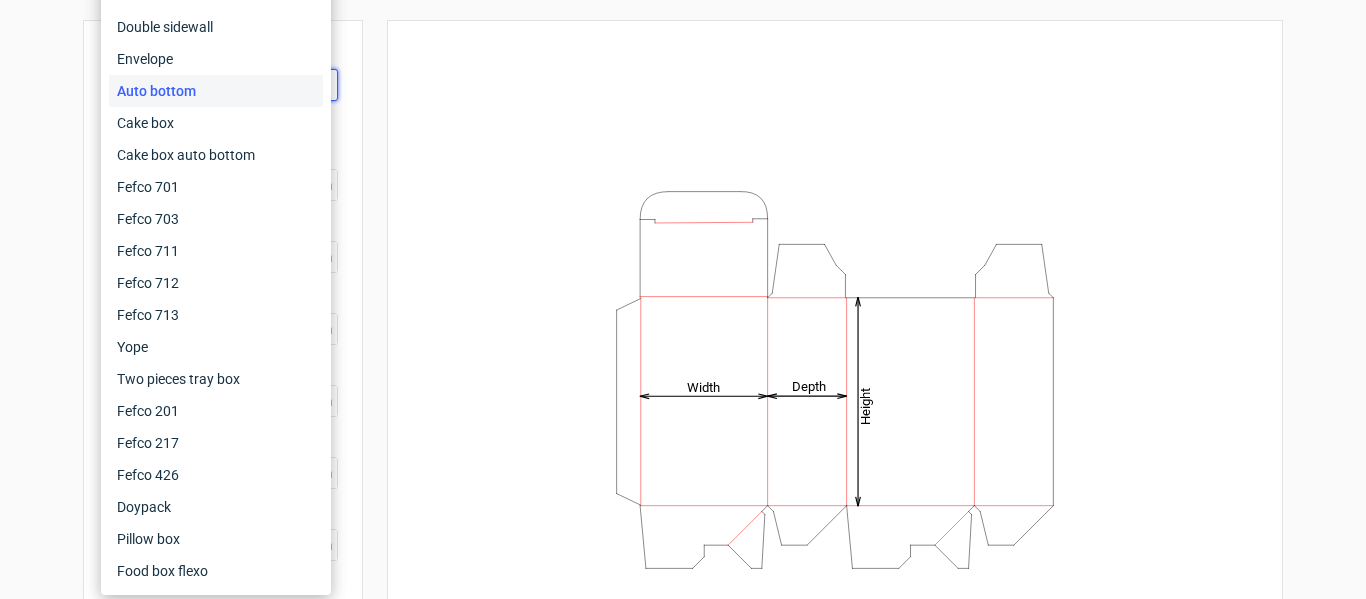 scroll, scrollTop: 0, scrollLeft: 0, axis: both 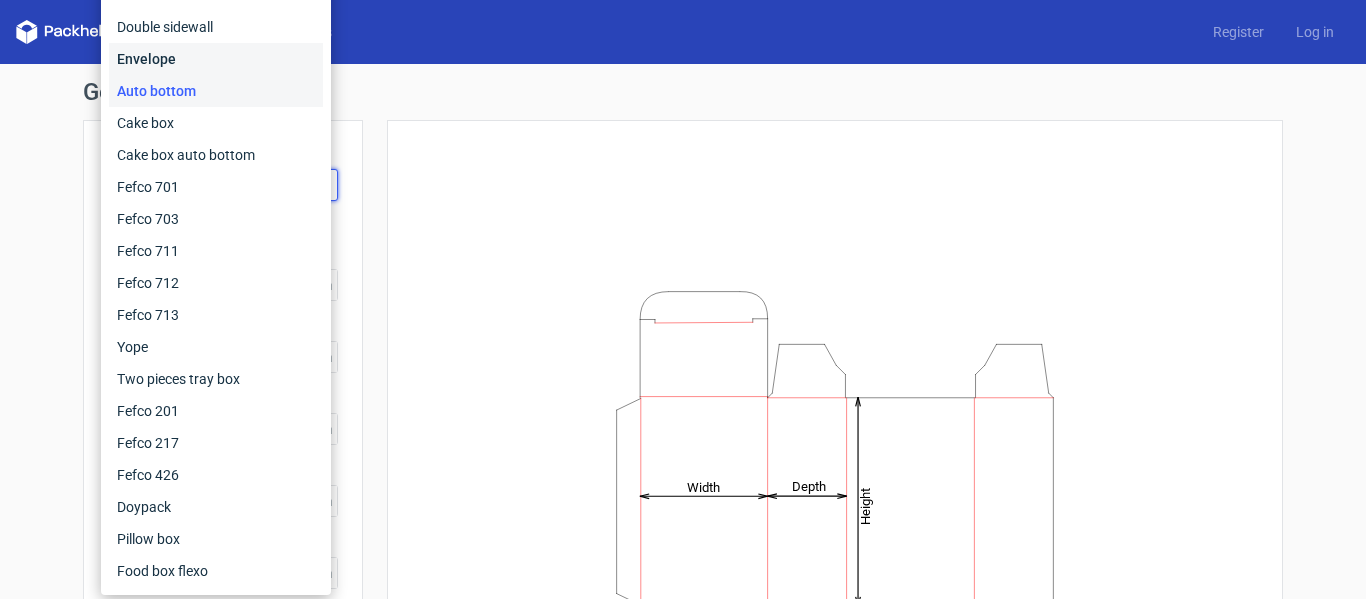 click on "Envelope" at bounding box center (216, 59) 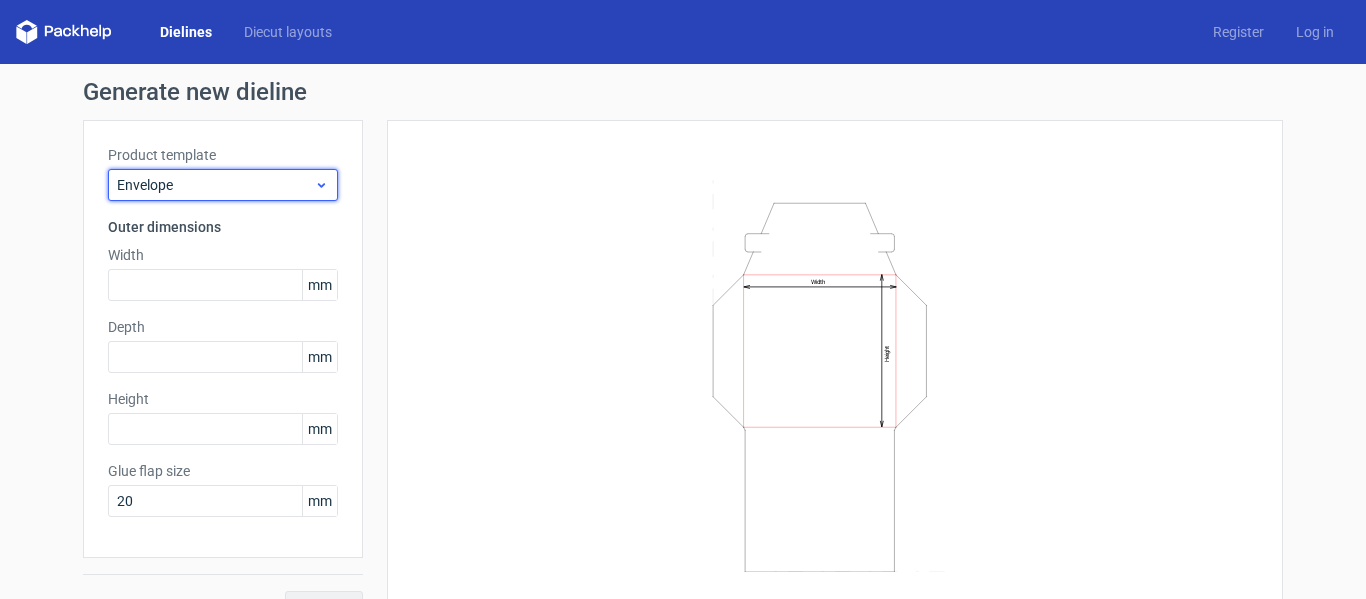 click on "Envelope" at bounding box center [215, 185] 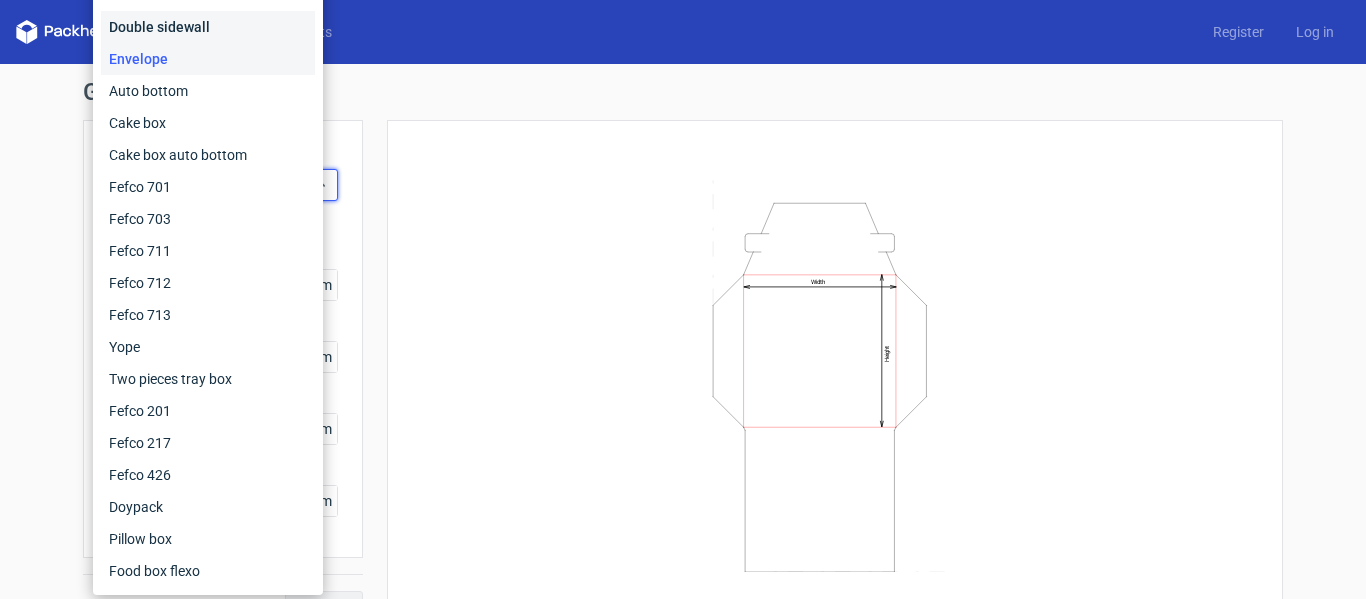 click on "Double sidewall" at bounding box center (208, 27) 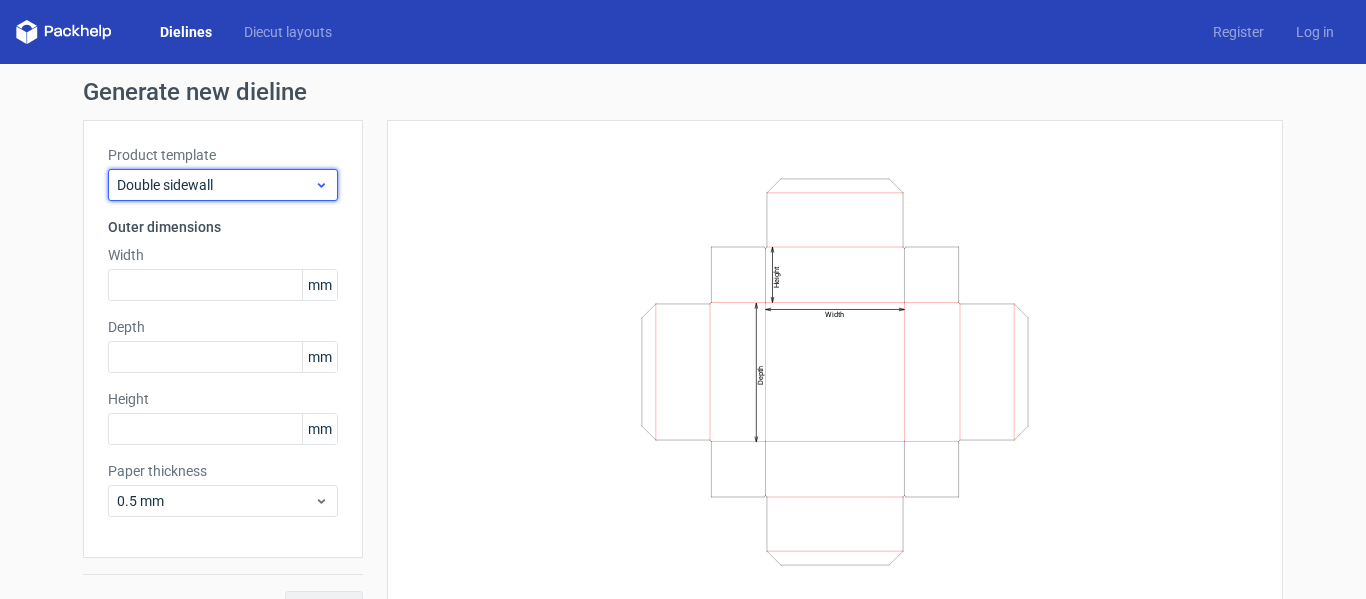 click on "Double sidewall" at bounding box center (215, 185) 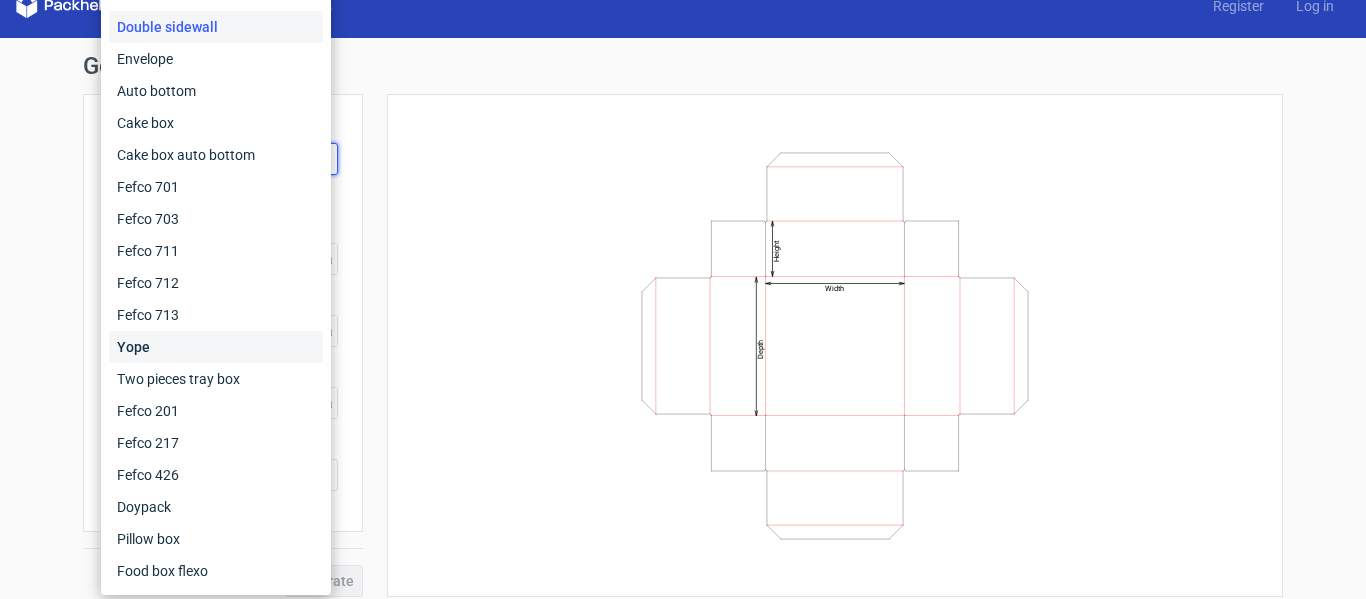 scroll, scrollTop: 40, scrollLeft: 0, axis: vertical 